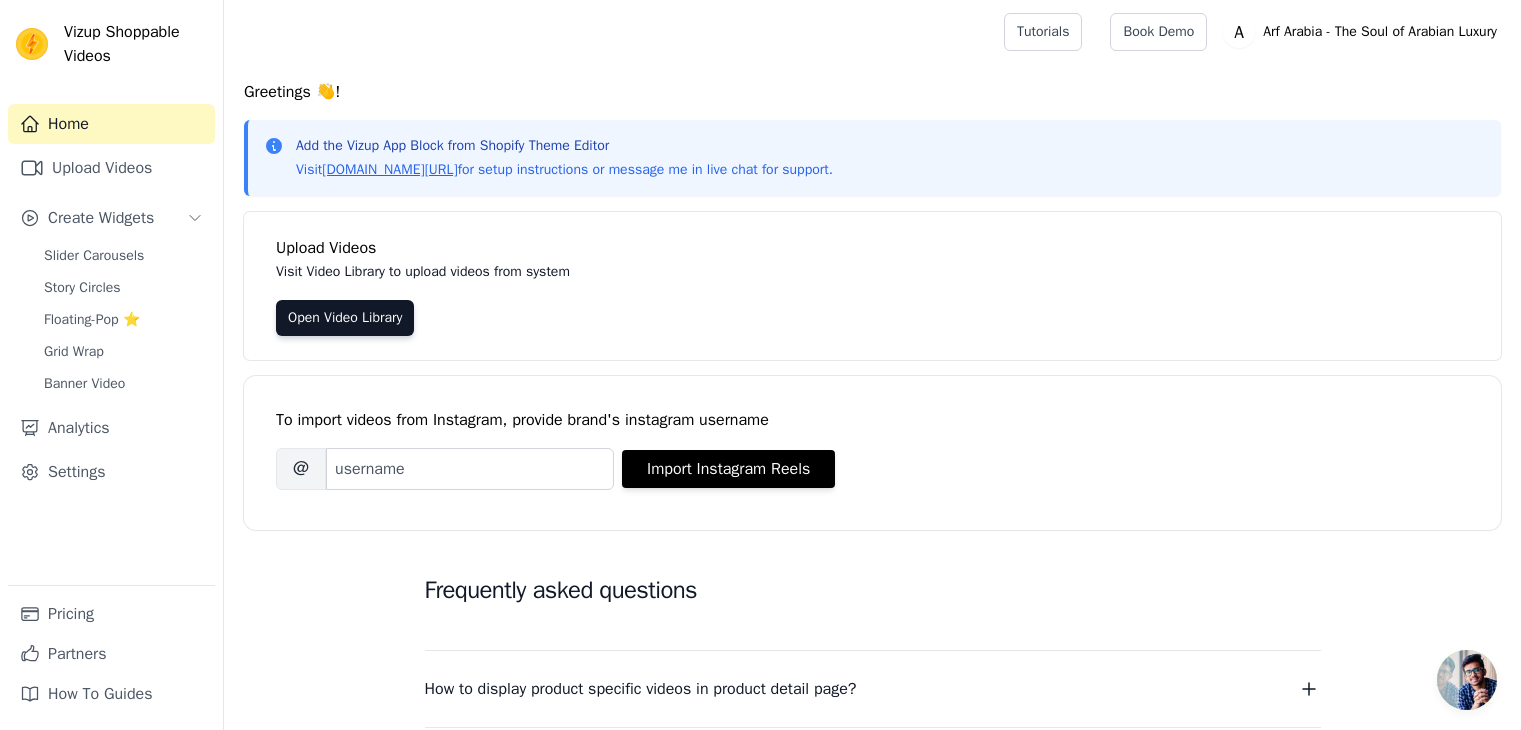 scroll, scrollTop: 0, scrollLeft: 0, axis: both 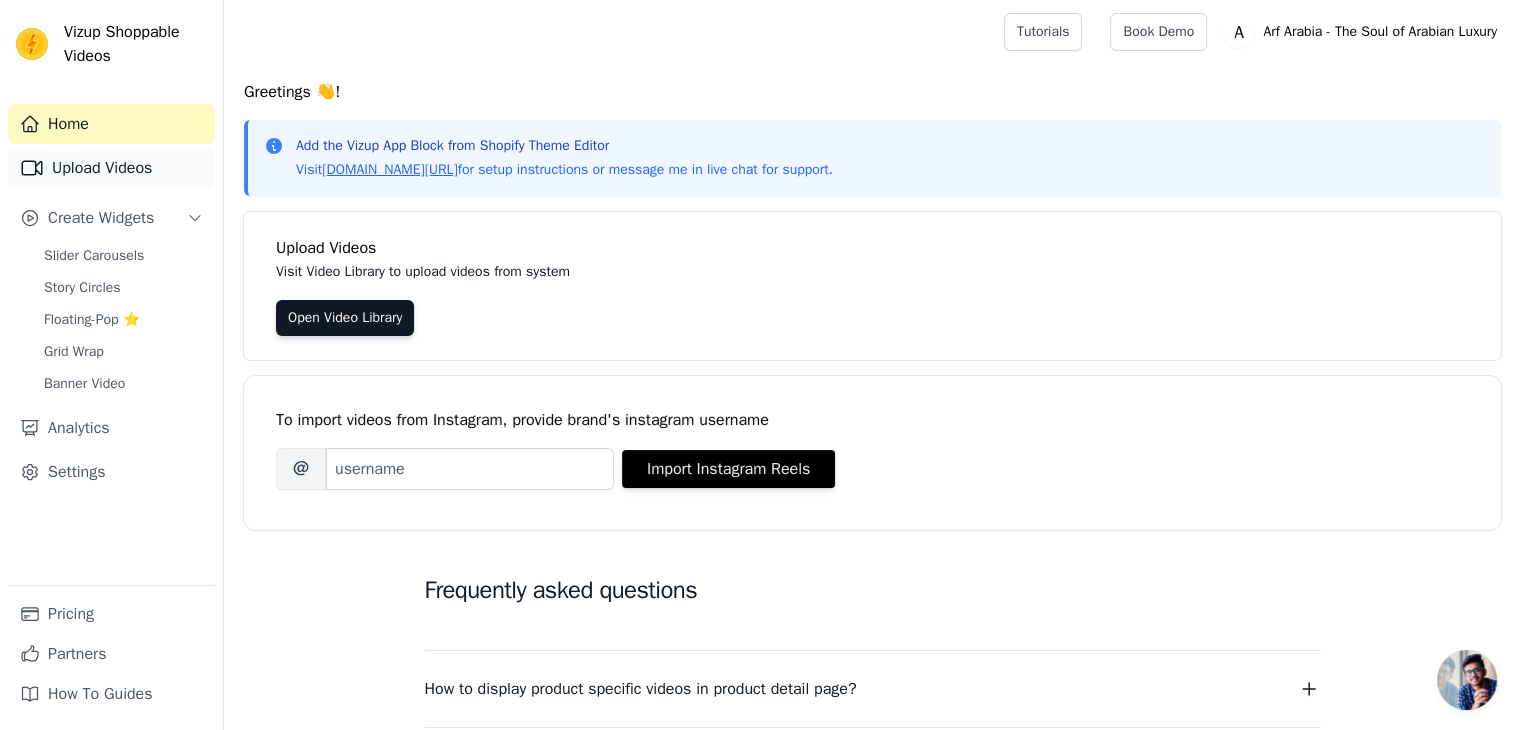 click on "Upload Videos" at bounding box center (111, 168) 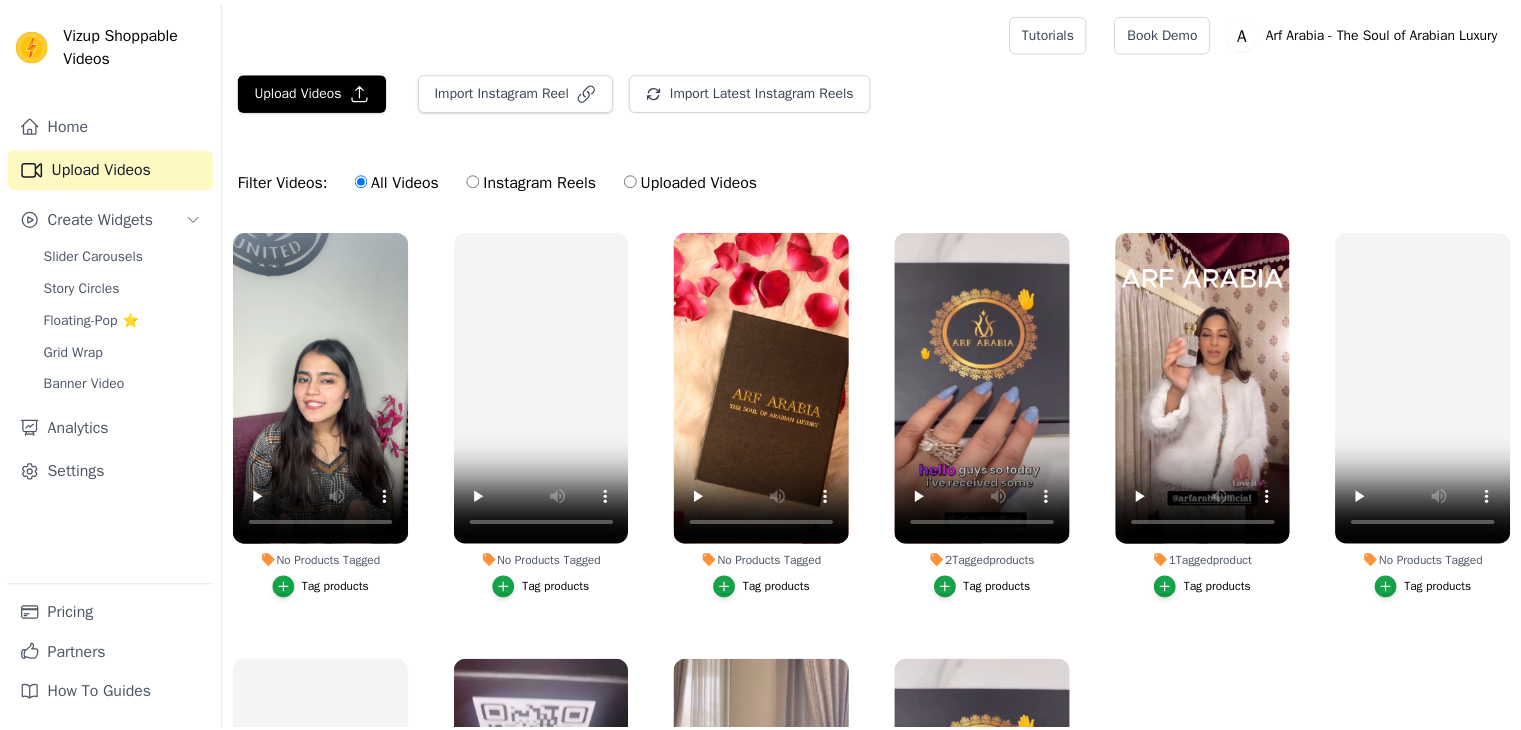 scroll, scrollTop: 0, scrollLeft: 0, axis: both 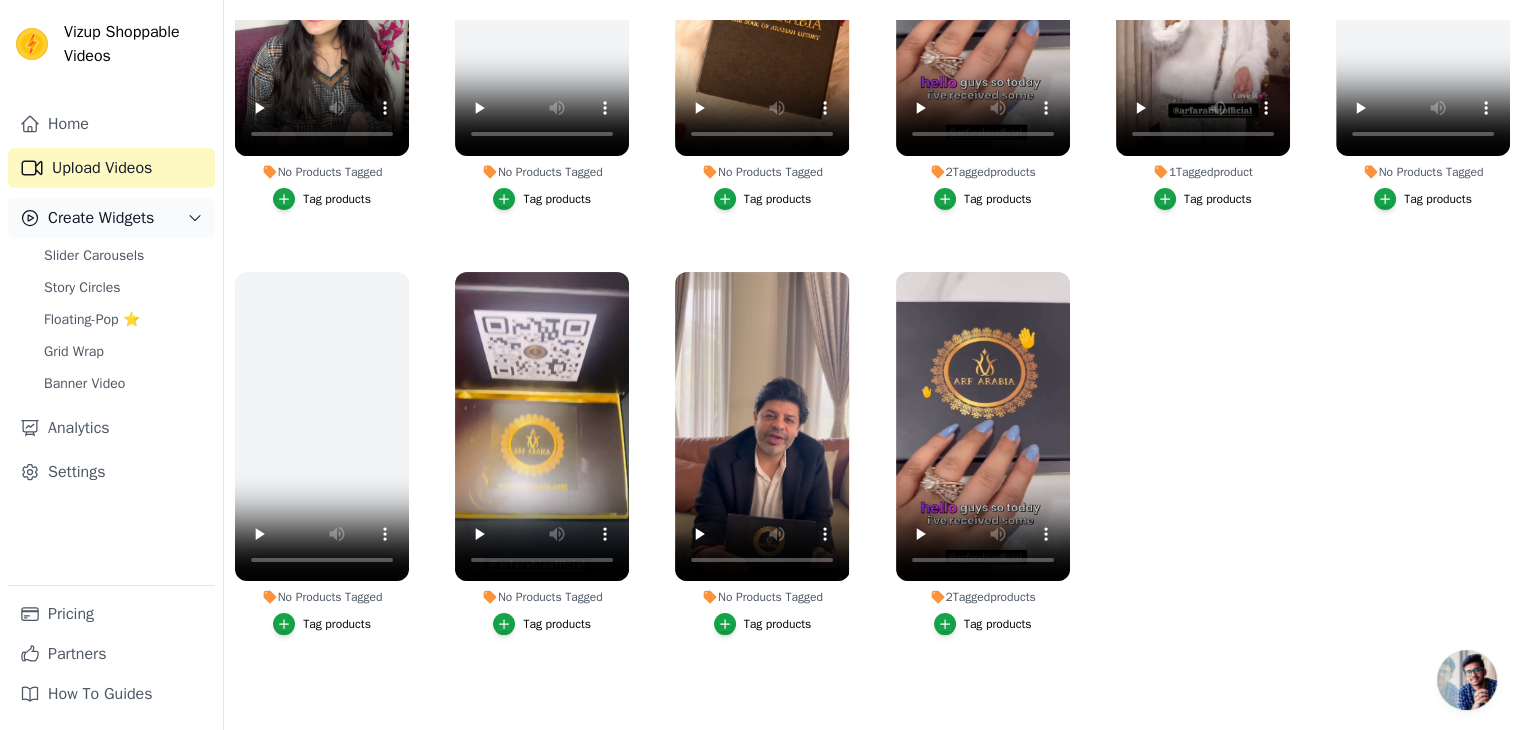 click on "Create Widgets" at bounding box center (101, 218) 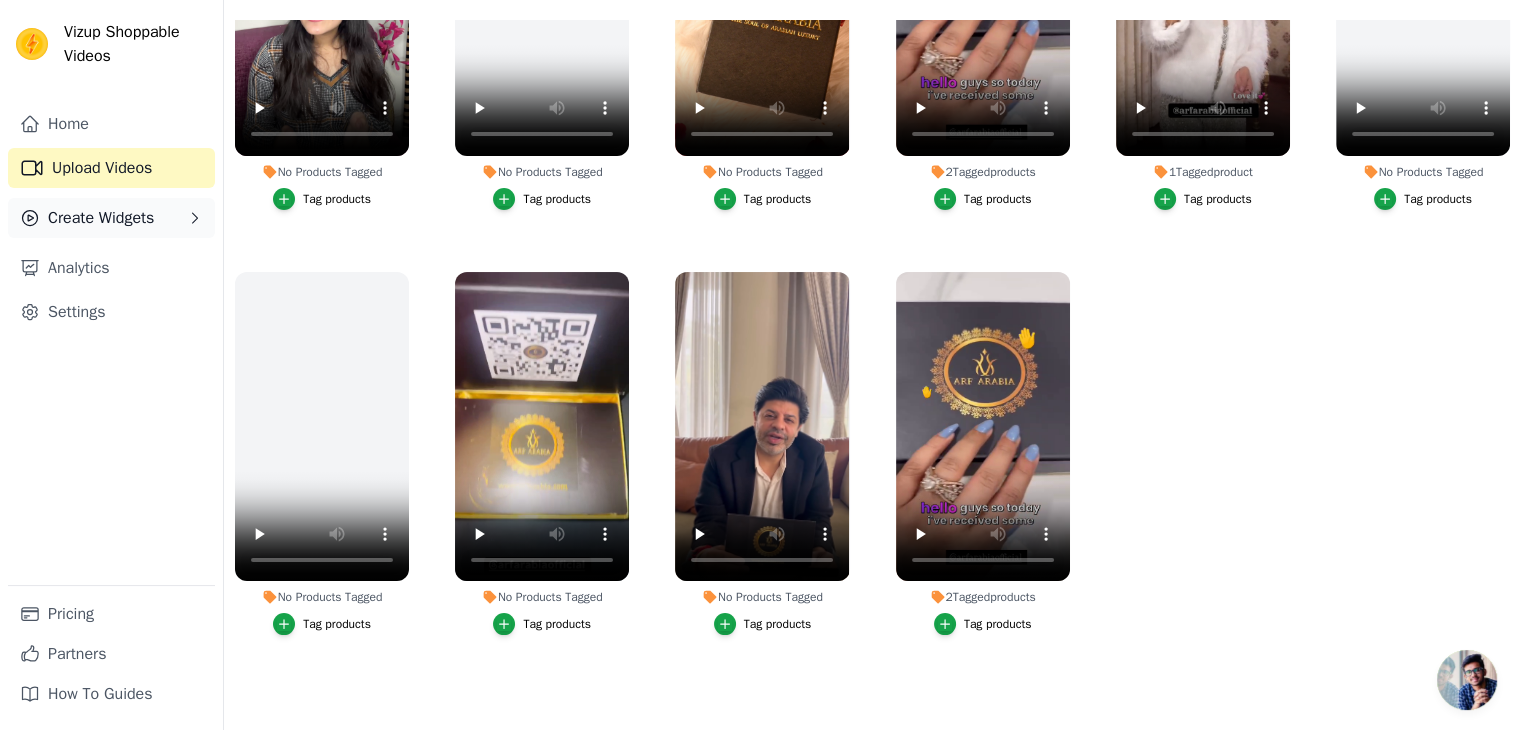 click on "Create Widgets" at bounding box center [101, 218] 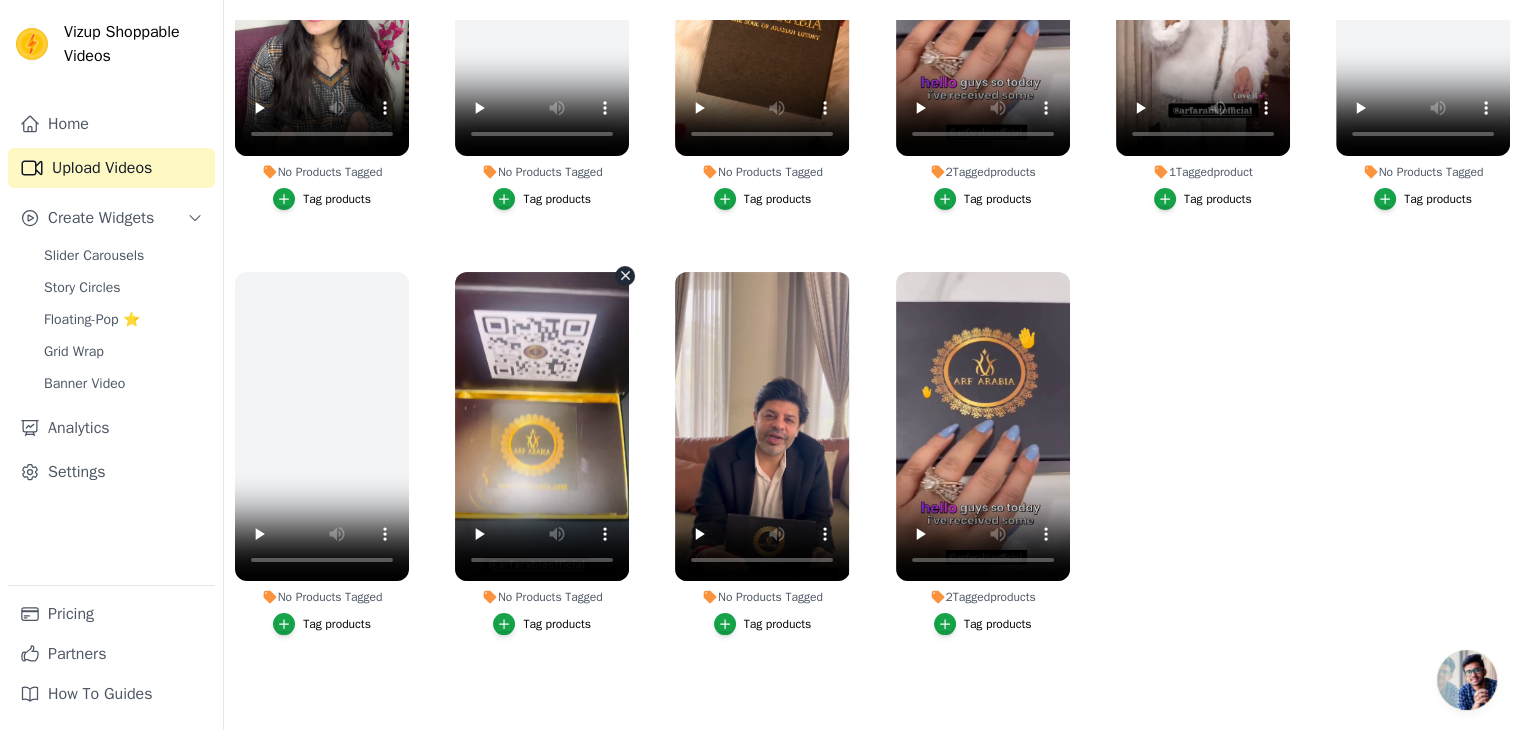 scroll, scrollTop: 0, scrollLeft: 0, axis: both 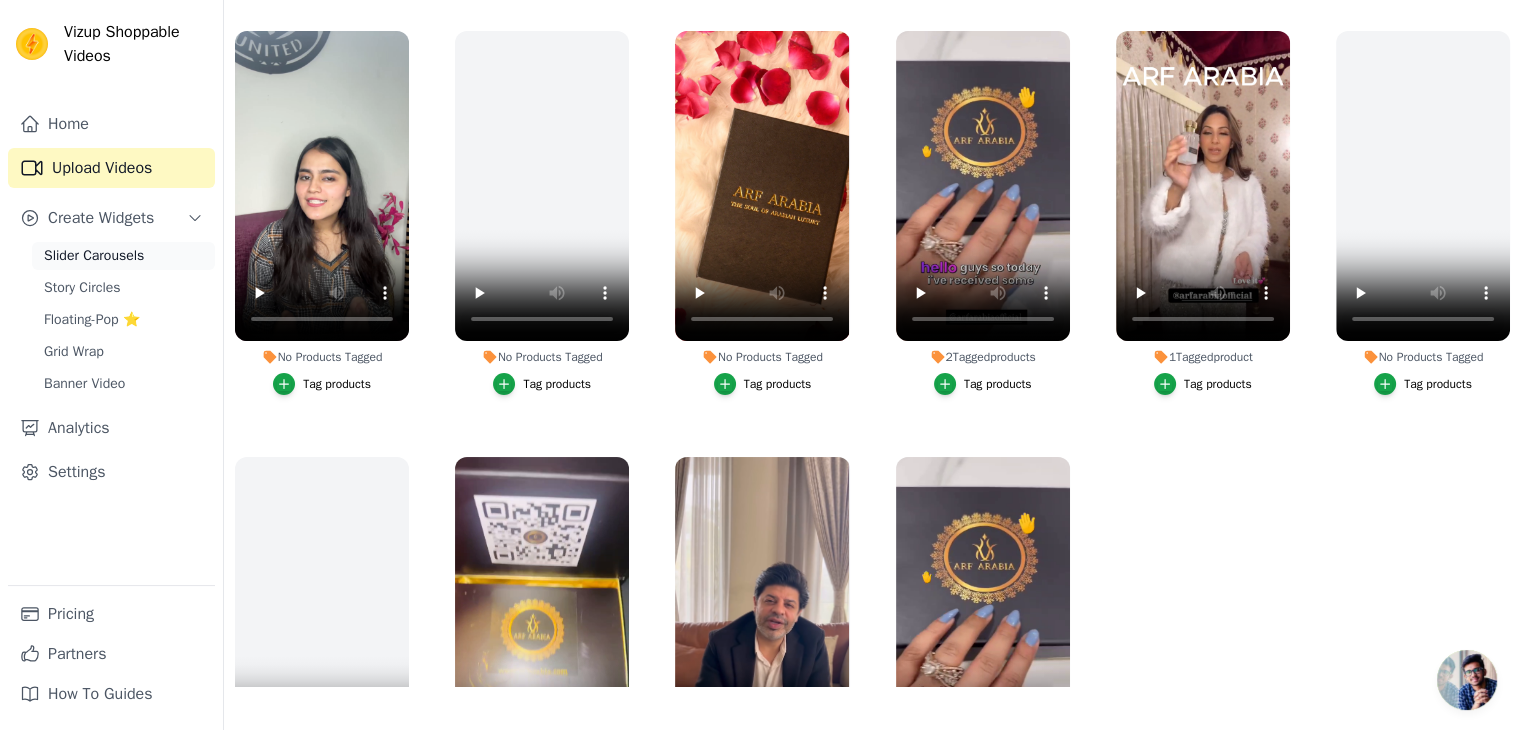click on "Slider Carousels" at bounding box center [94, 256] 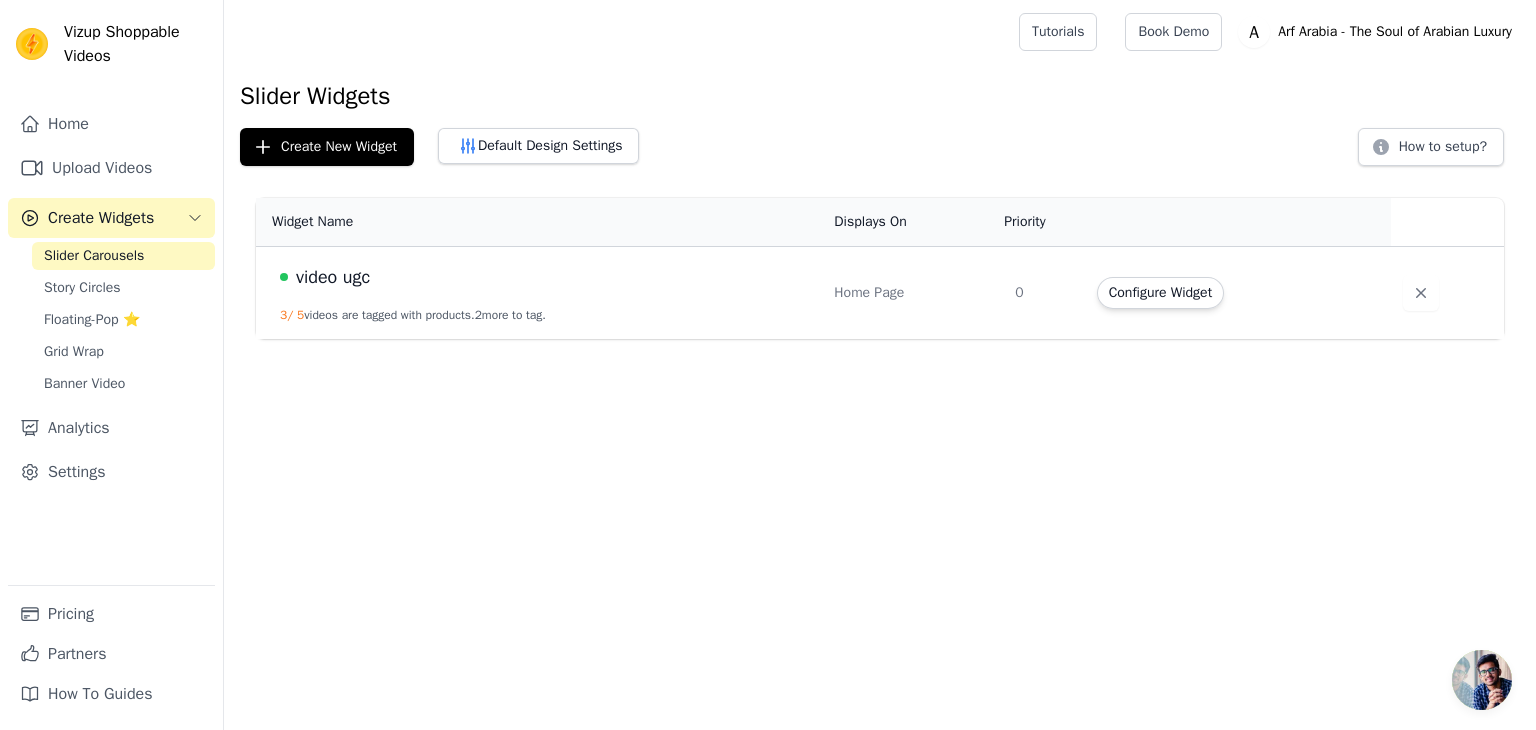 click on "video ugc" at bounding box center (545, 277) 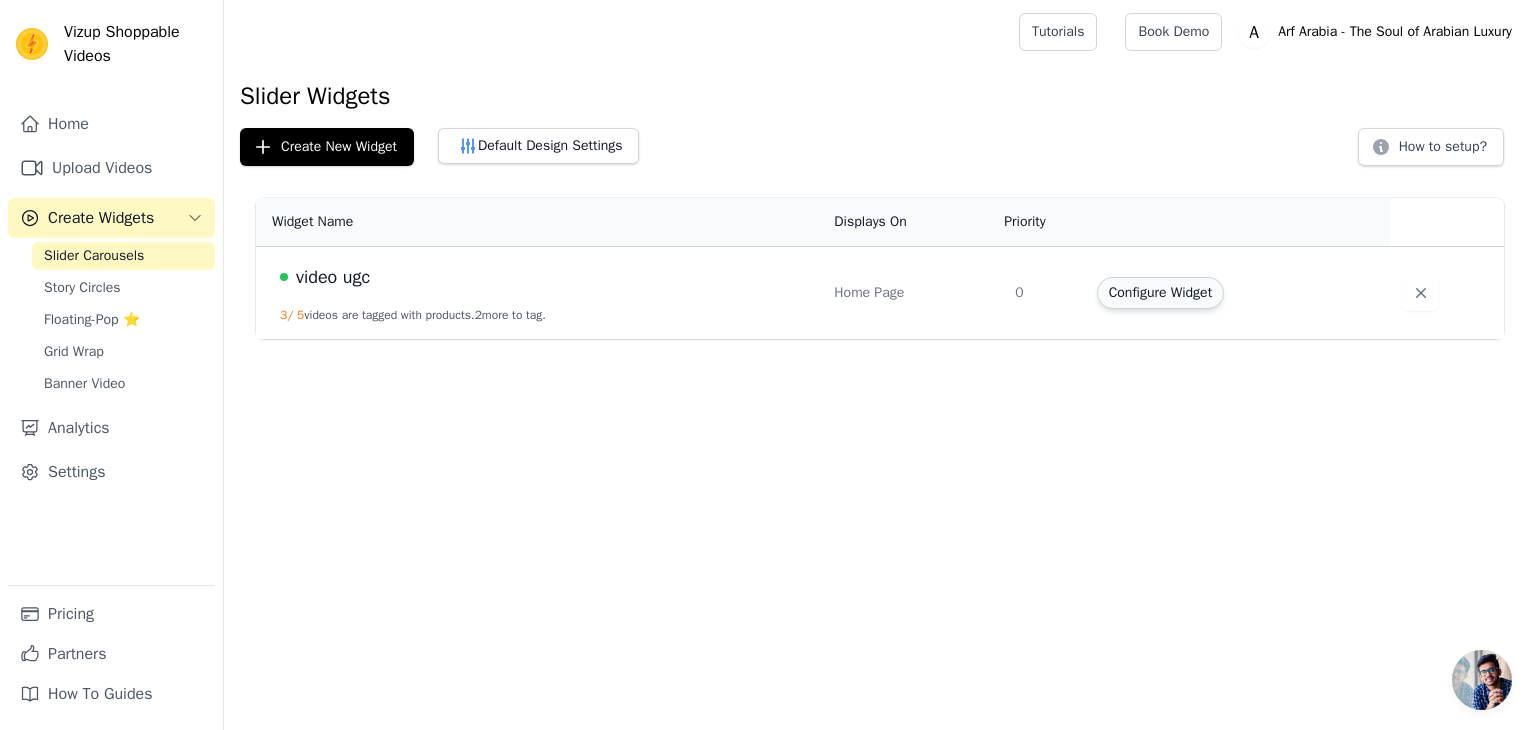 click on "Configure Widget" at bounding box center (1160, 293) 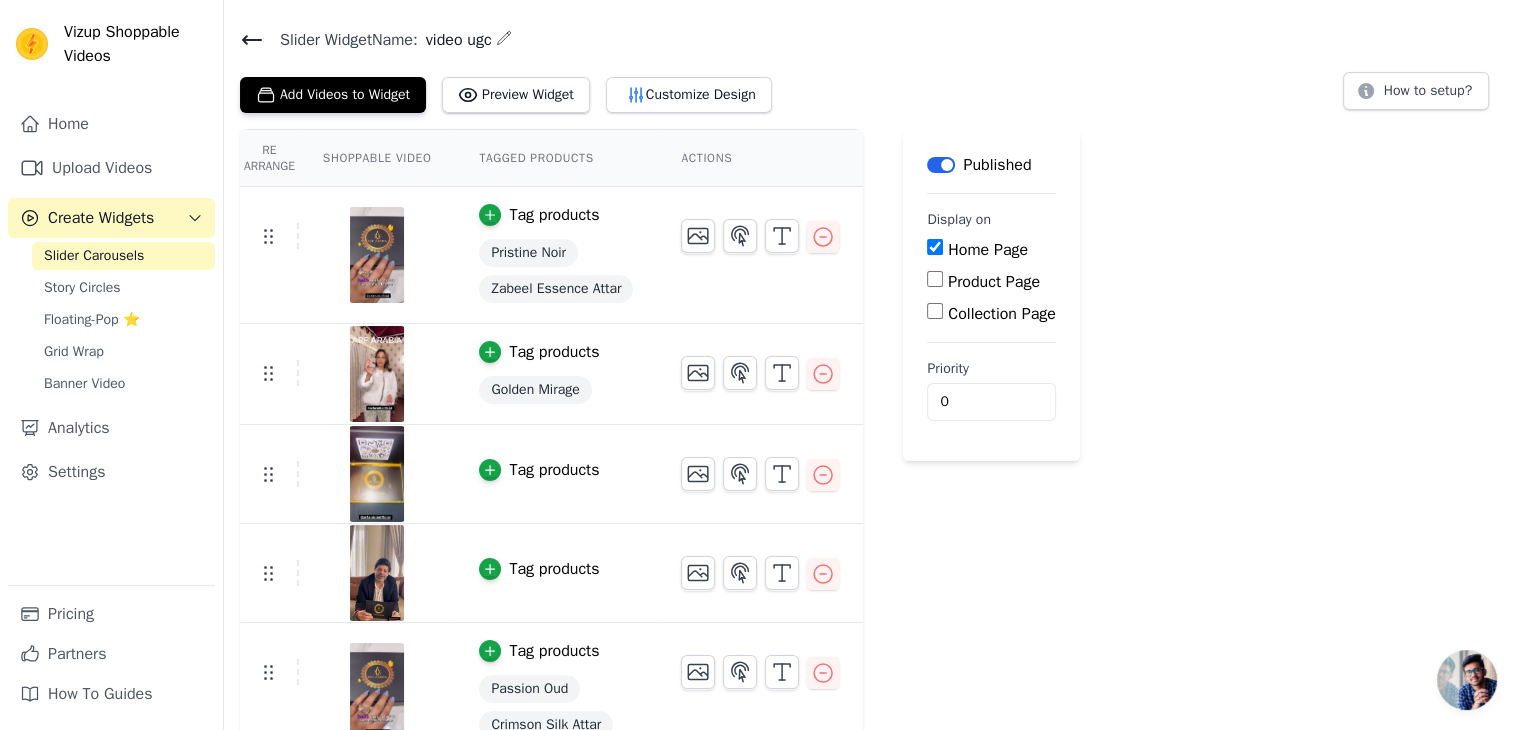 scroll, scrollTop: 81, scrollLeft: 0, axis: vertical 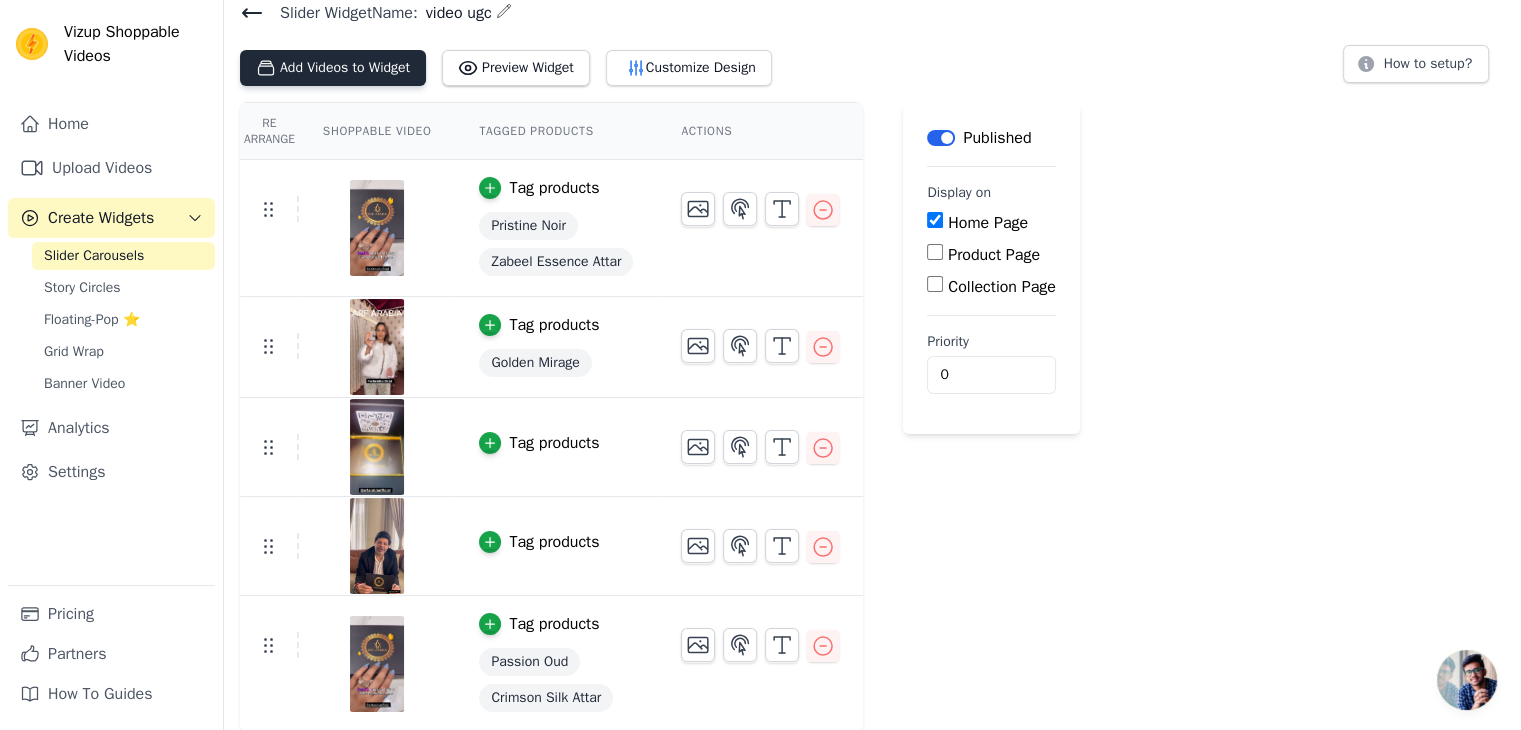 click on "Add Videos to Widget" at bounding box center (333, 68) 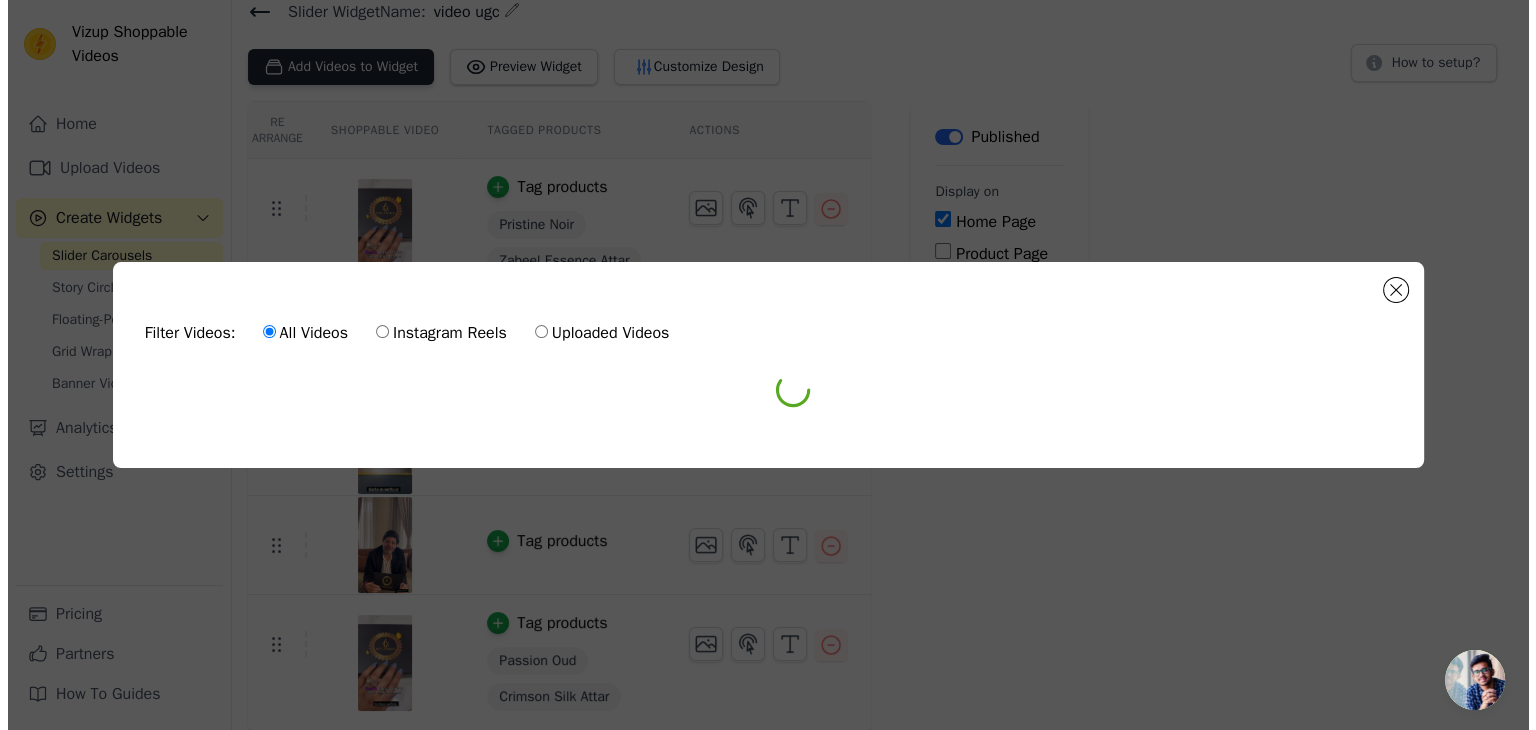 scroll, scrollTop: 0, scrollLeft: 0, axis: both 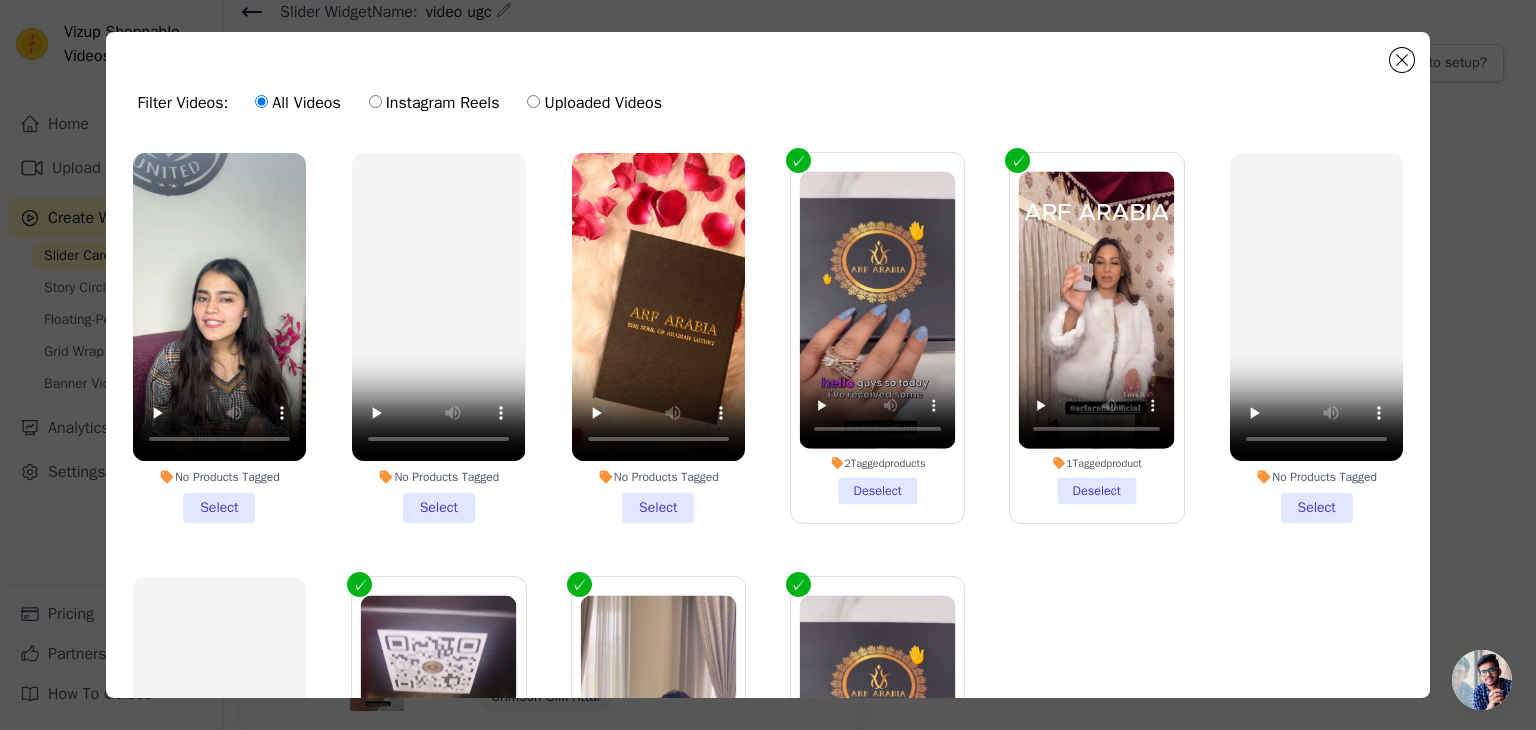 click on "No Products Tagged     Select" at bounding box center [219, 338] 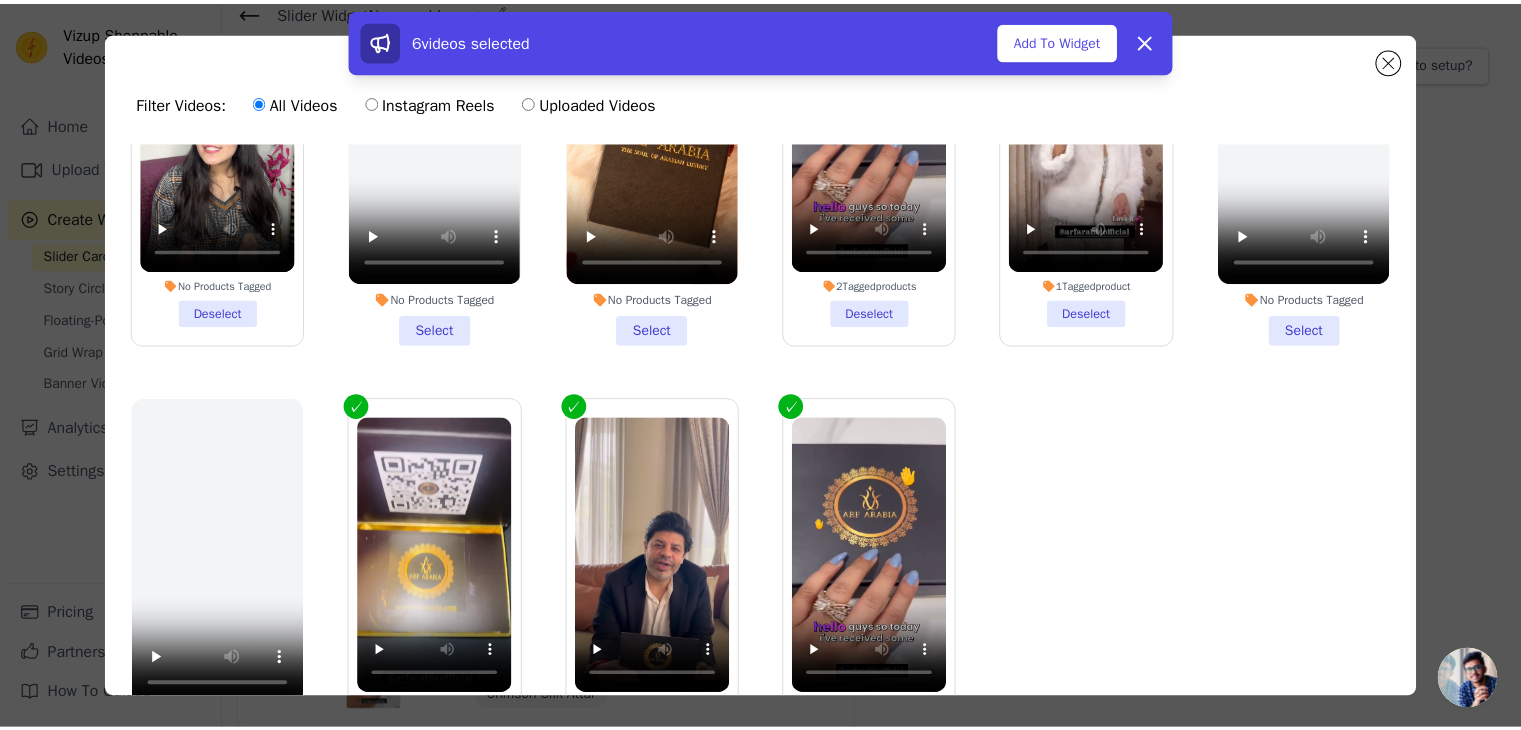 scroll, scrollTop: 0, scrollLeft: 0, axis: both 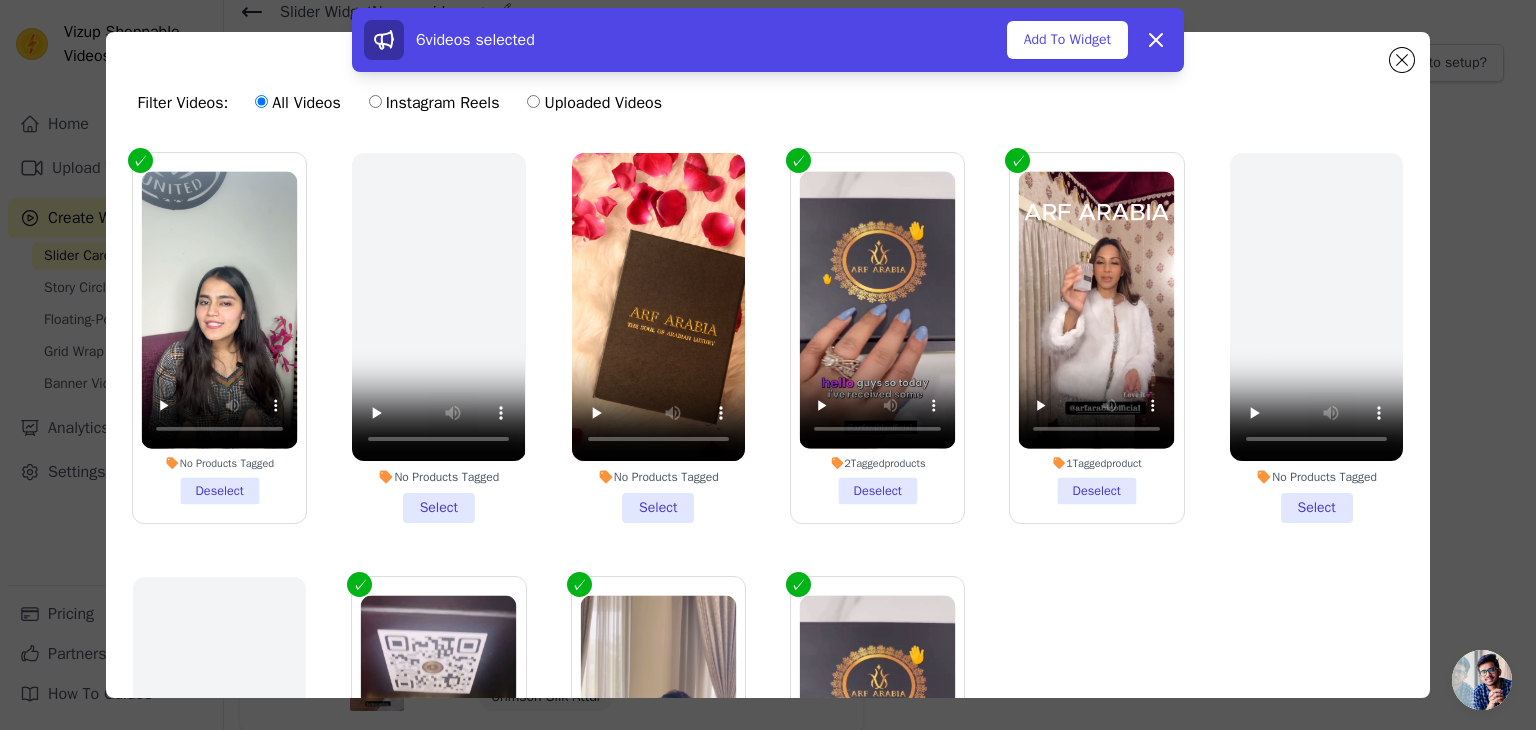 click on "No Products Tagged     Select" at bounding box center [658, 338] 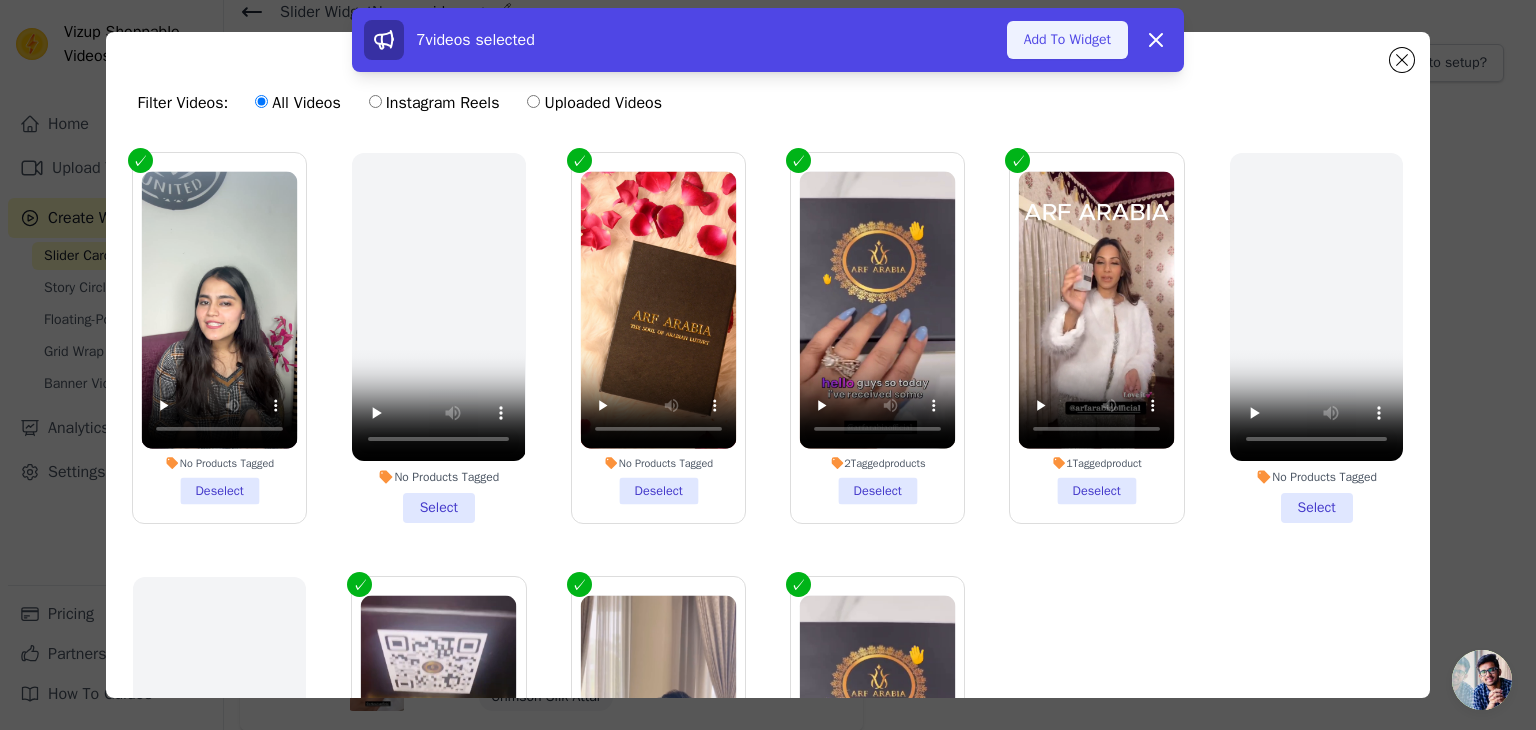 click on "Add To Widget" at bounding box center (1067, 40) 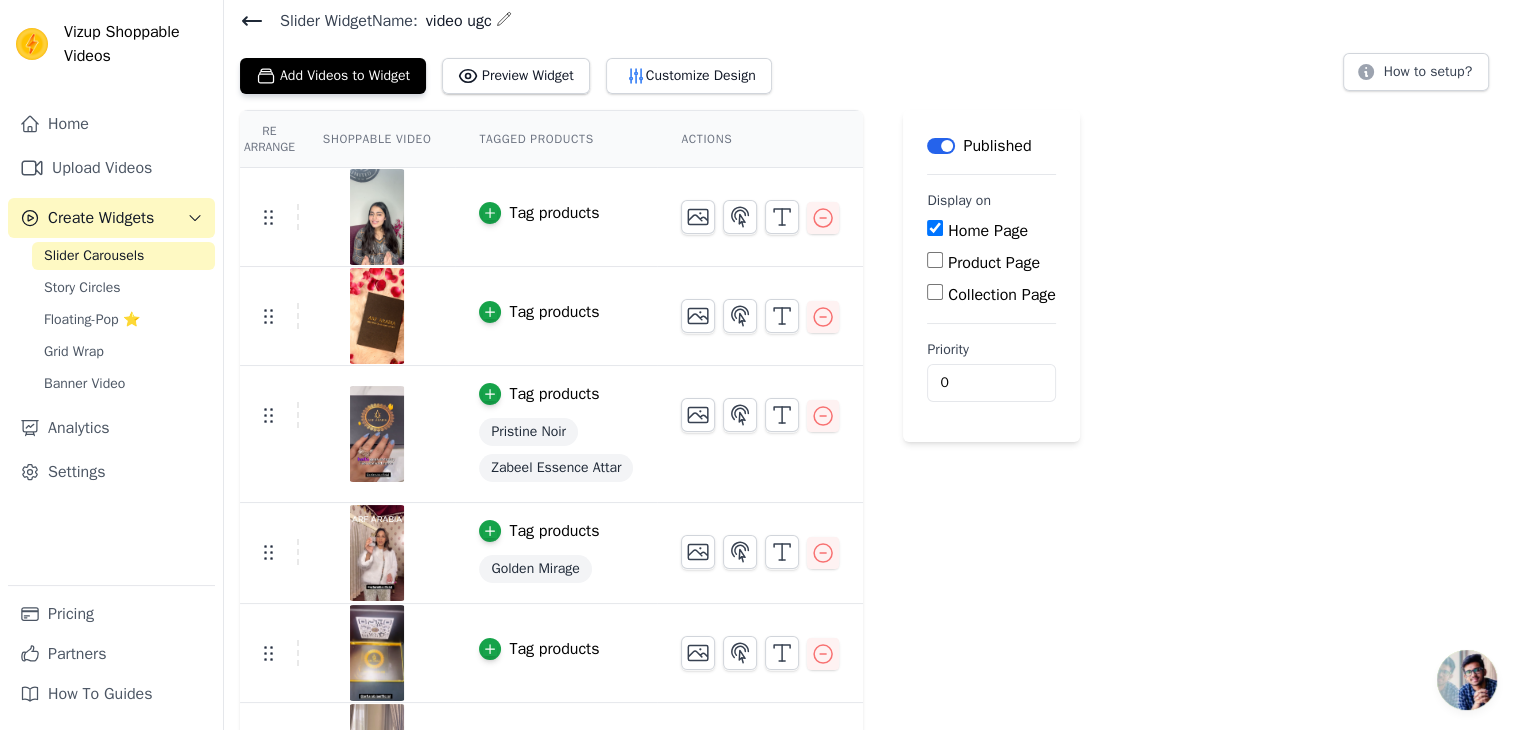 scroll, scrollTop: 0, scrollLeft: 0, axis: both 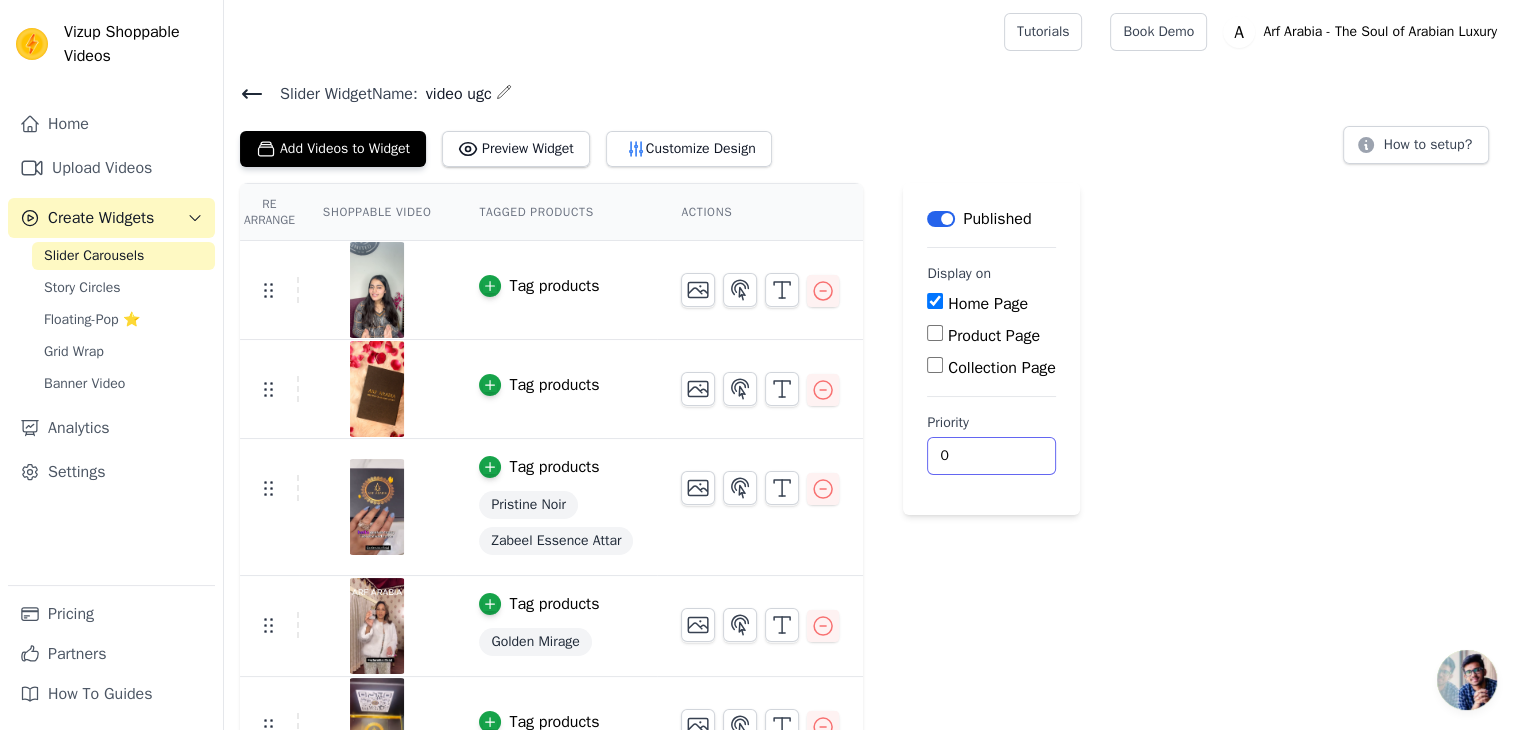 click on "Re Arrange   Shoppable Video   Tagged Products   Actions             Tag products                             Tag products                             Tag products   Pristine Noir   Zabeel Essence Attar                             Tag products   Golden Mirage                             Tag products                             Tag products                             Tag products   Passion Oud   Crimson Silk Attar                       Save Videos In This New Order   Save   Dismiss     Label     Published     Display on     Home Page     Product Page       Collection Page       Priority   0" at bounding box center (872, 597) 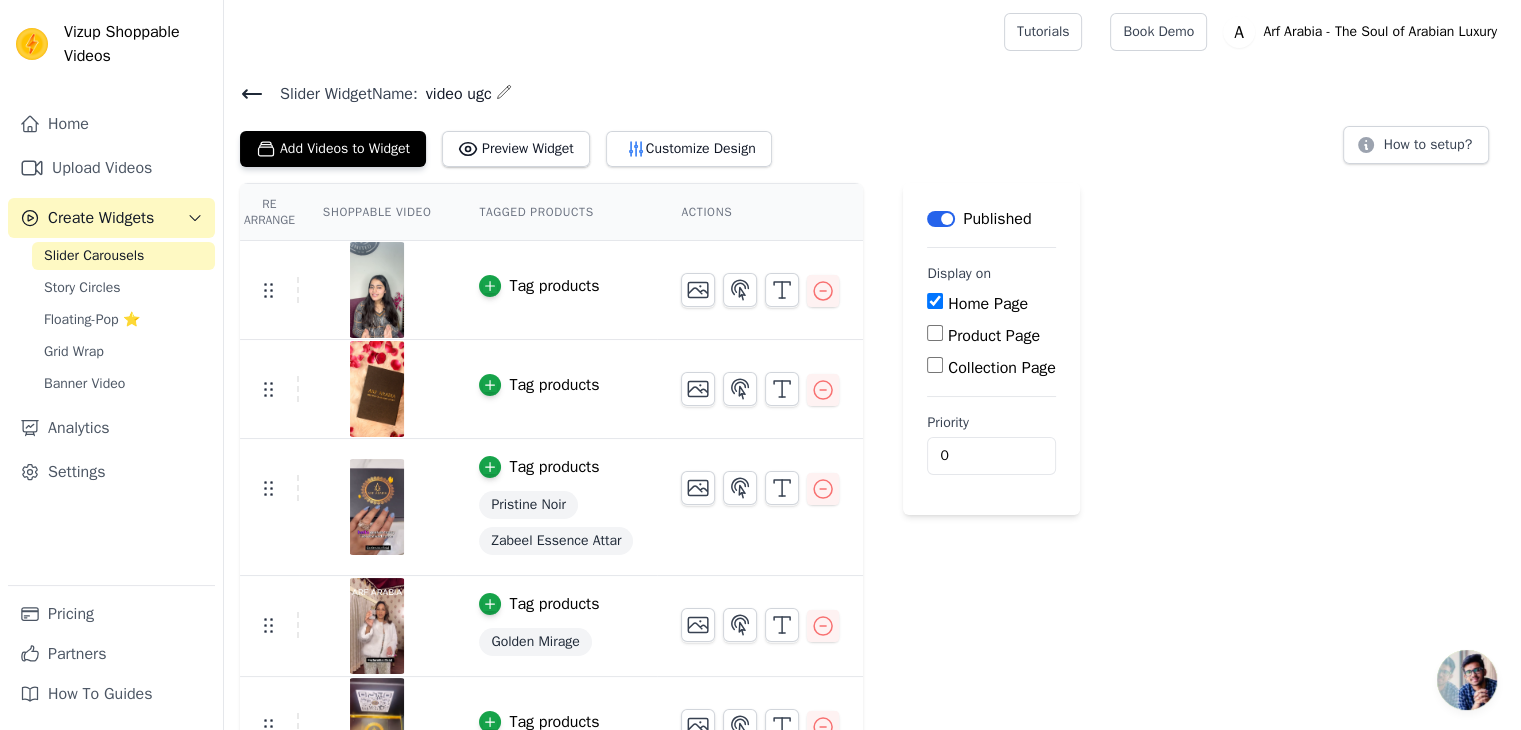click on "Re Arrange   Shoppable Video   Tagged Products   Actions             Tag products                             Tag products                             Tag products   Pristine Noir   Zabeel Essence Attar                             Tag products   Golden Mirage                             Tag products                             Tag products                             Tag products   Passion Oud   Crimson Silk Attar                       Save Videos In This New Order   Save   Dismiss     Label     Published     Display on     Home Page     Product Page       Collection Page       Priority   0" at bounding box center (872, 597) 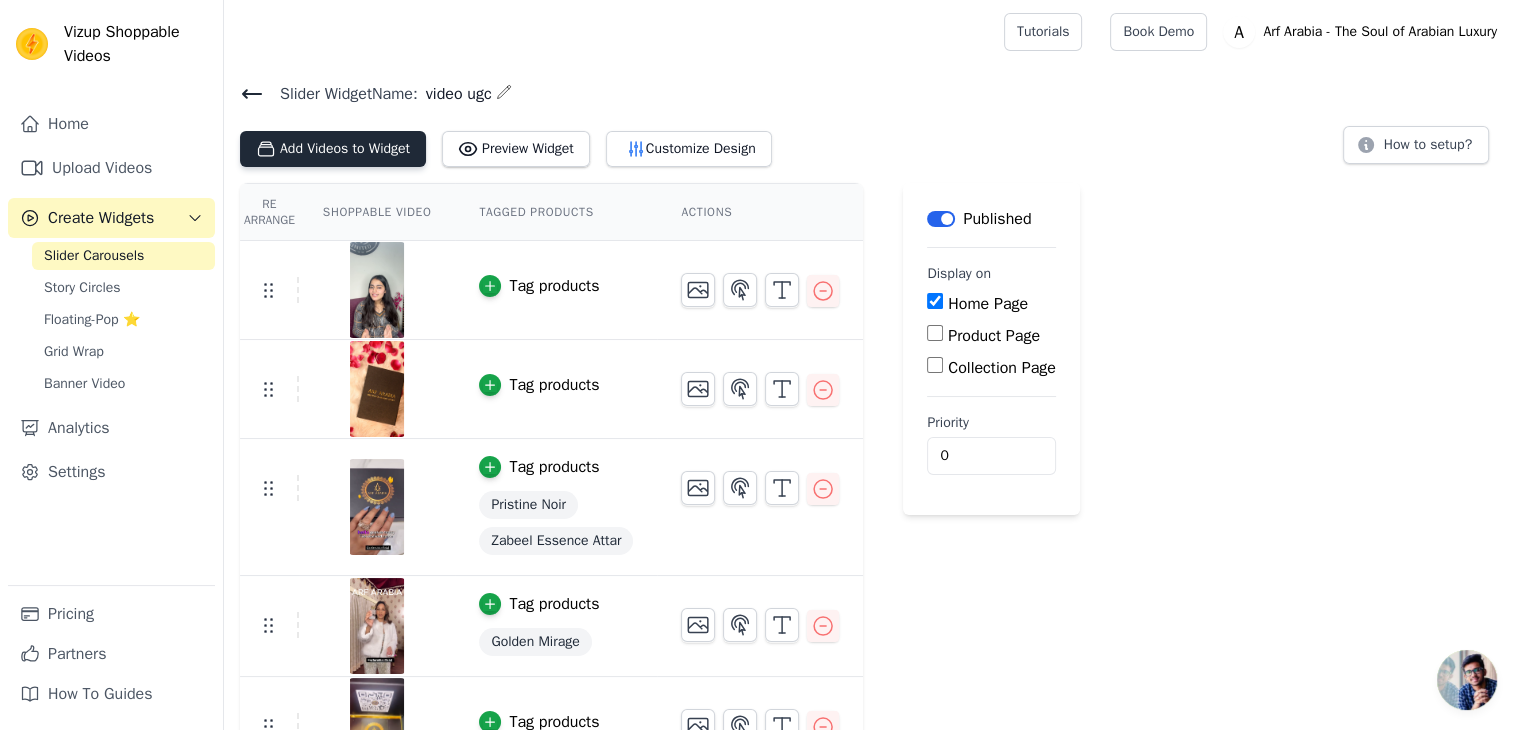click on "Add Videos to Widget" at bounding box center [333, 149] 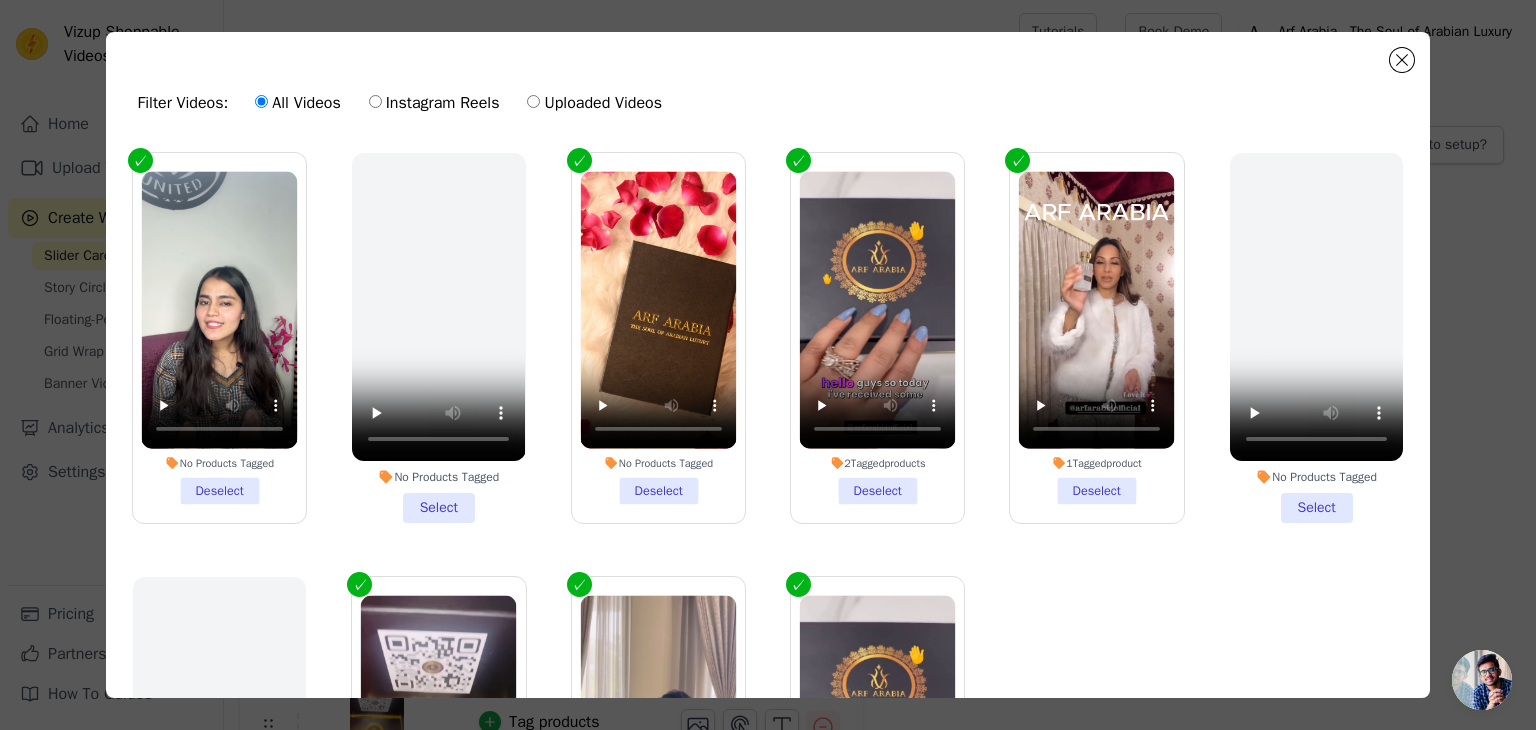 click on "No Products Tagged" at bounding box center (219, 463) 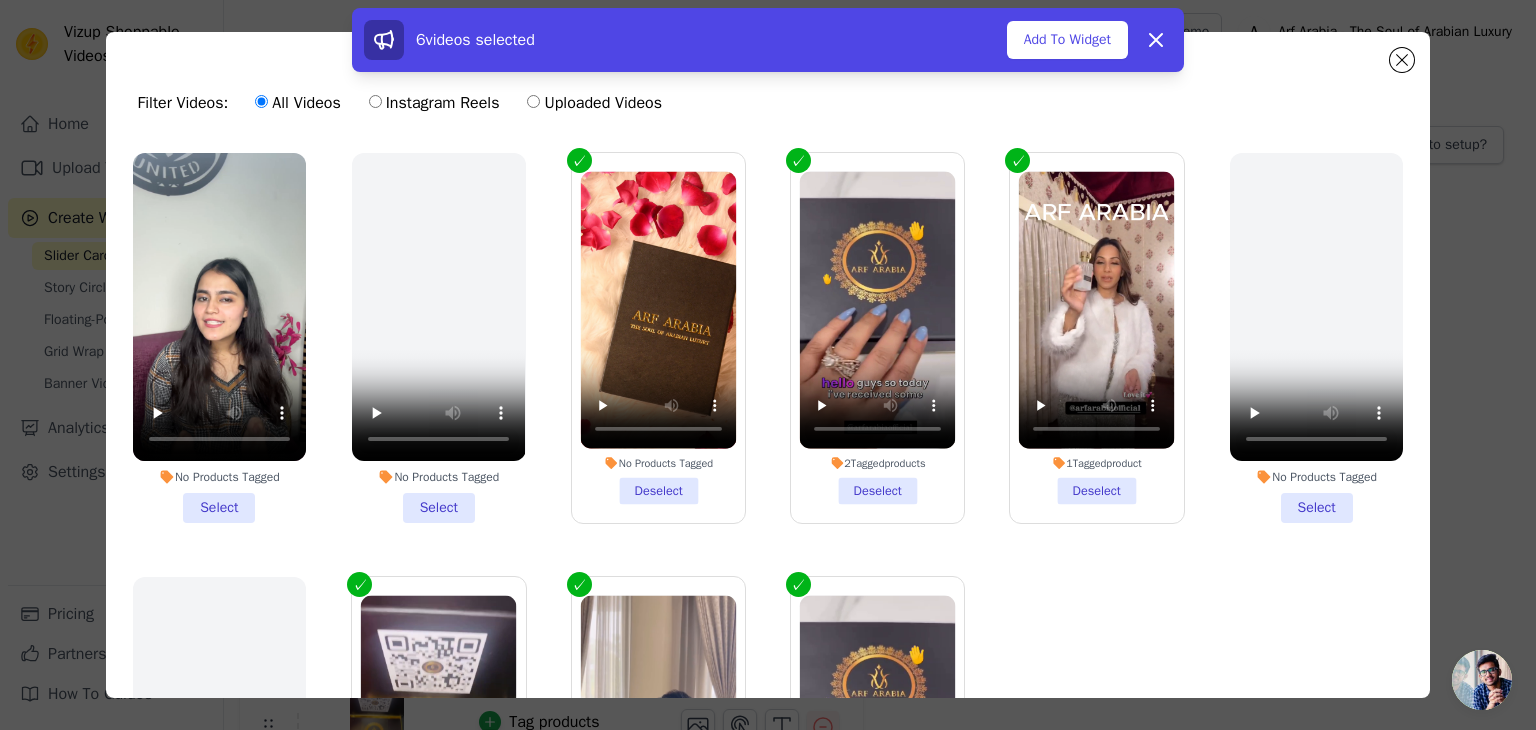 click on "No Products Tagged     Select" at bounding box center (219, 338) 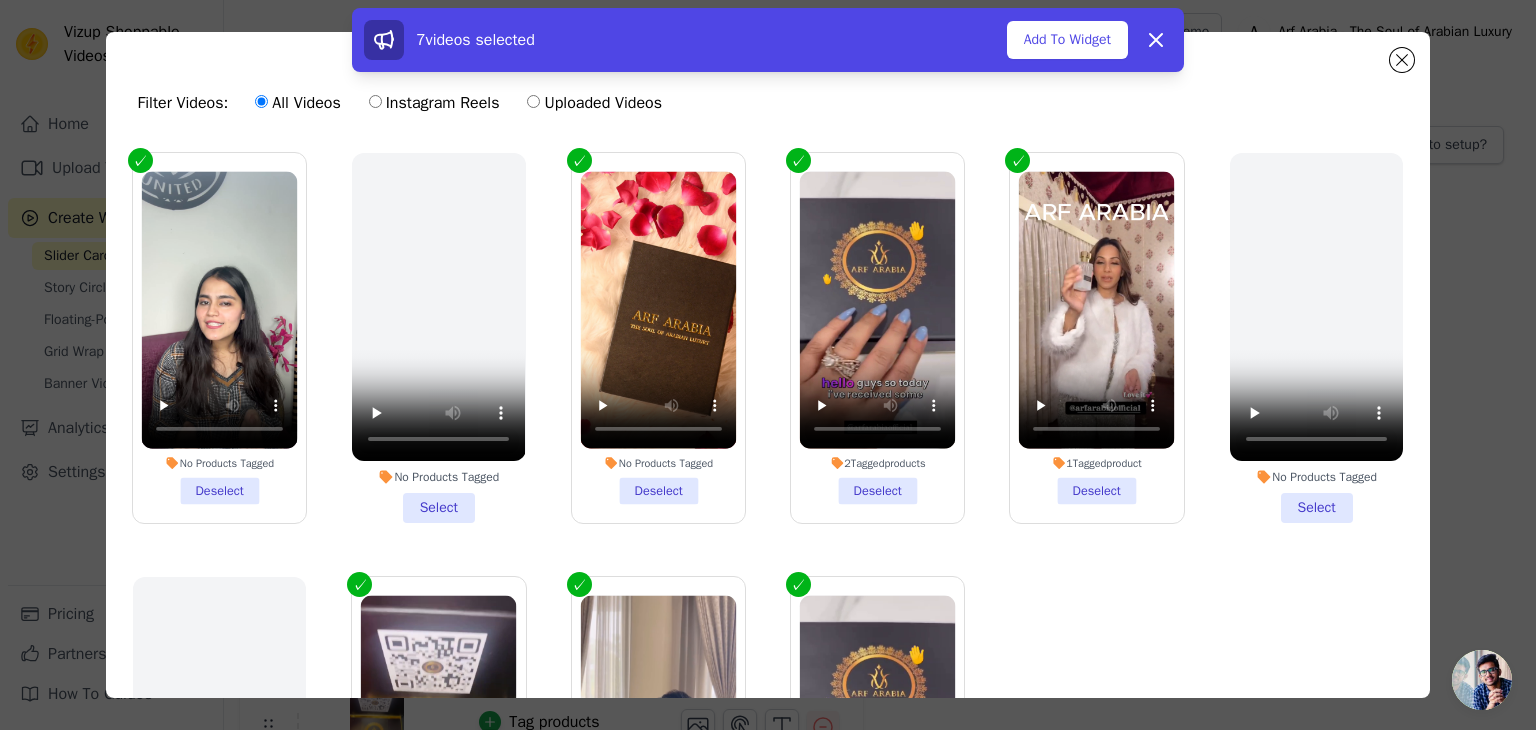 click on "7  videos selected     Add To Widget   Dismiss" at bounding box center [768, 44] 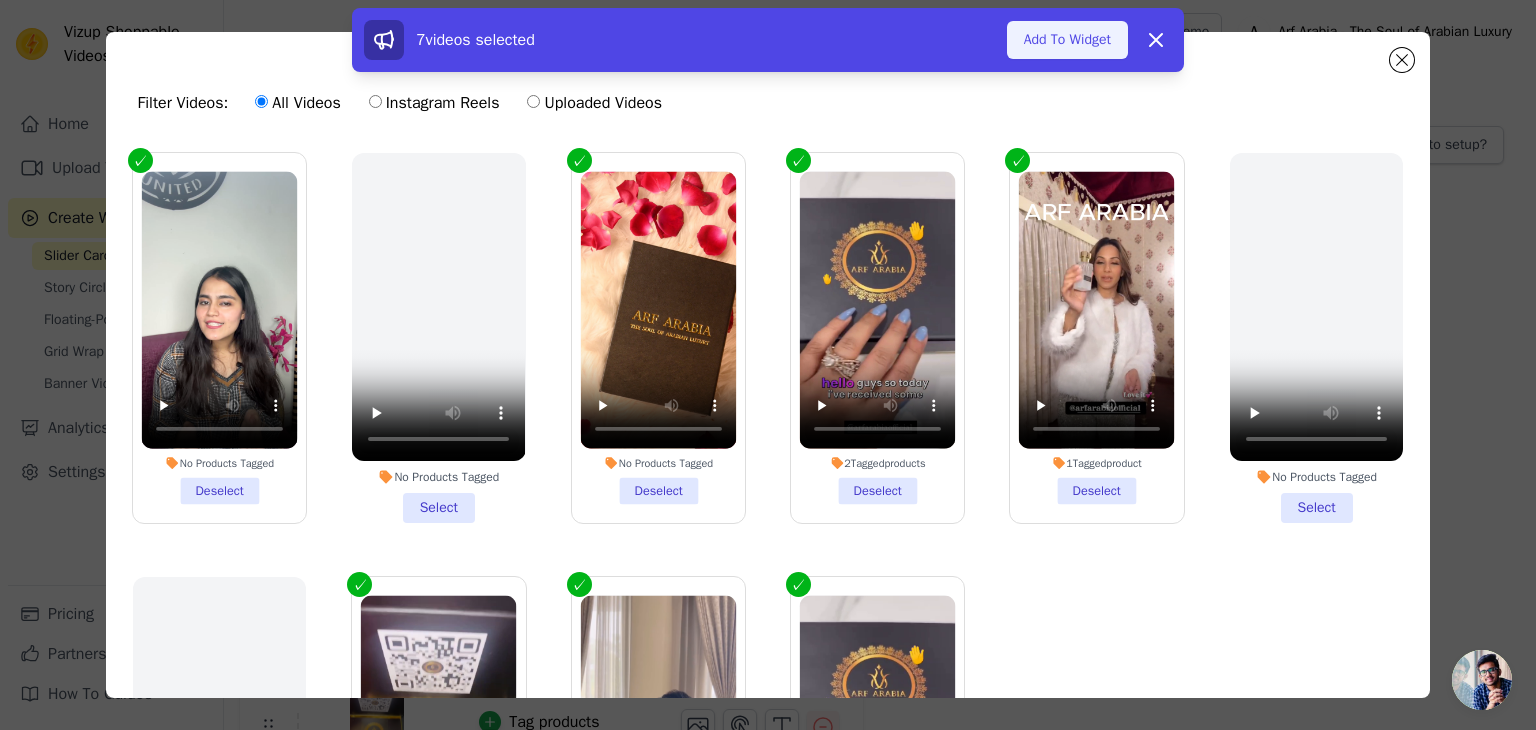 click on "Add To Widget" at bounding box center (1067, 40) 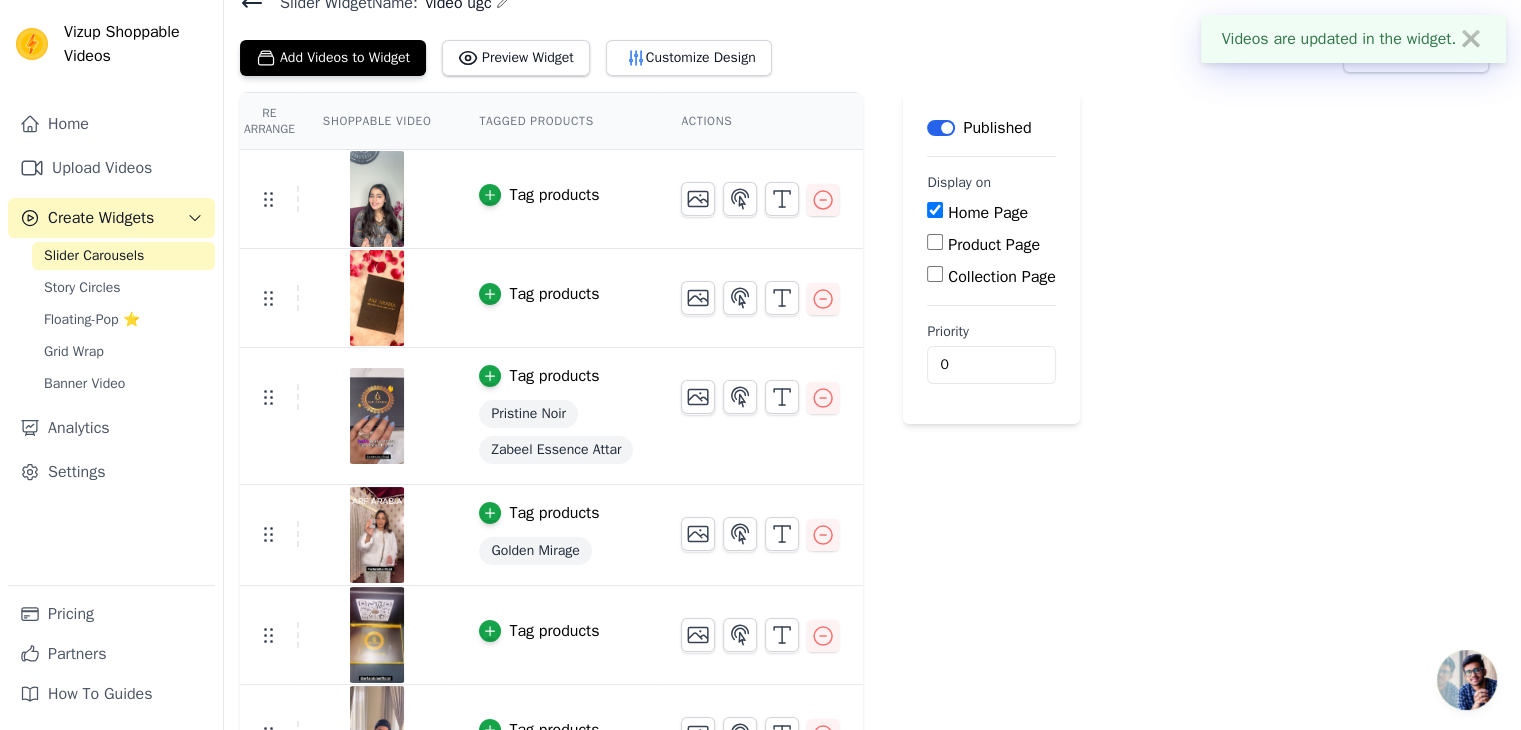scroll, scrollTop: 0, scrollLeft: 0, axis: both 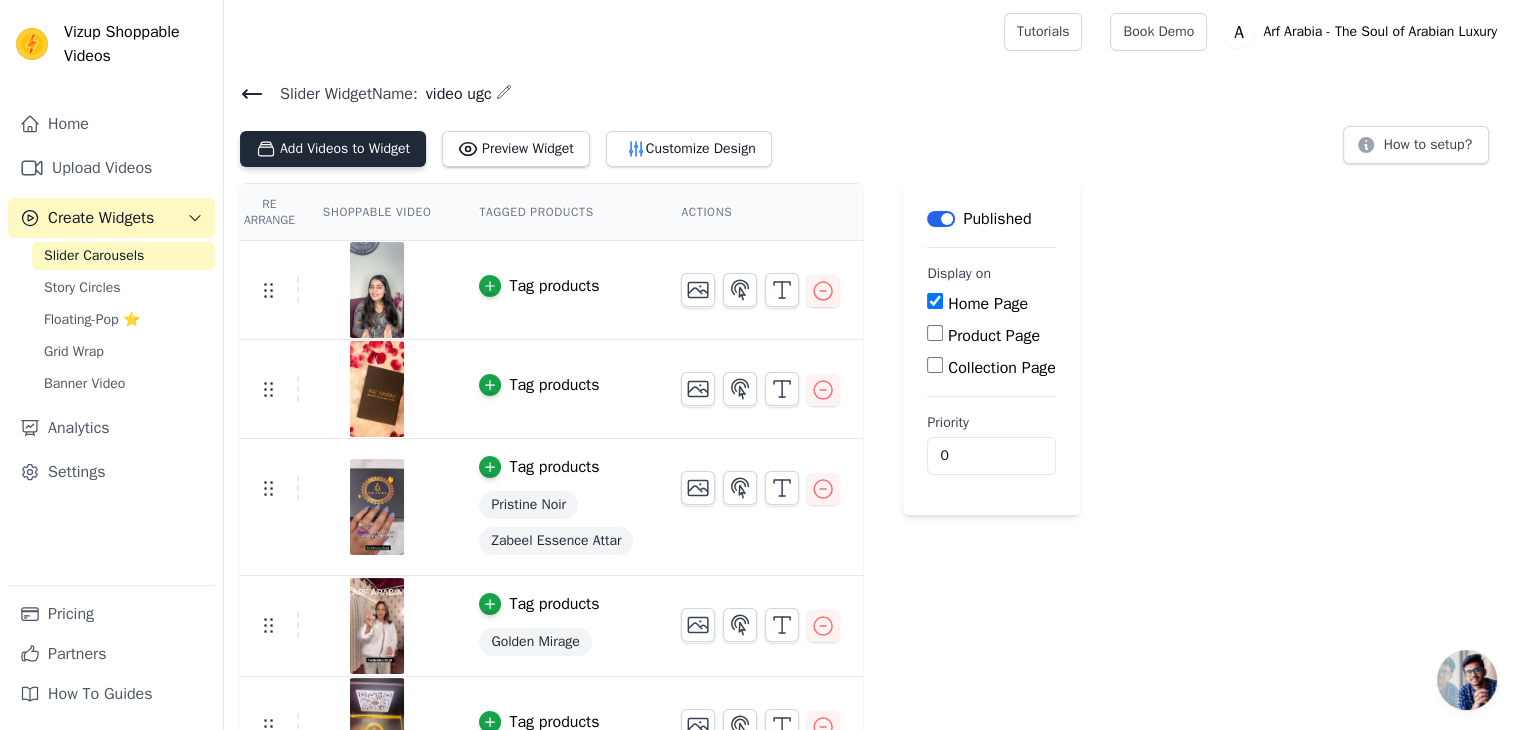 click on "Add Videos to Widget" at bounding box center [333, 149] 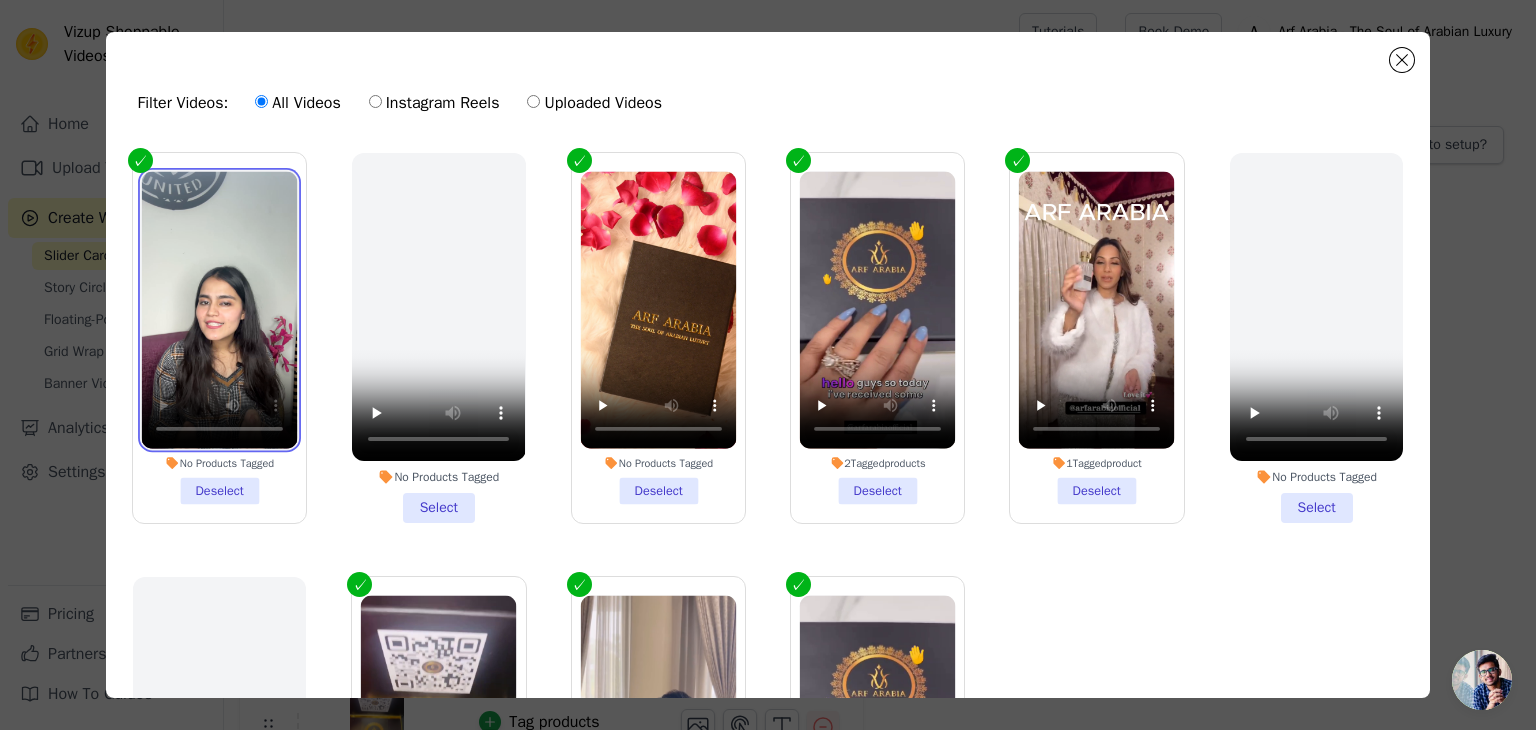 type 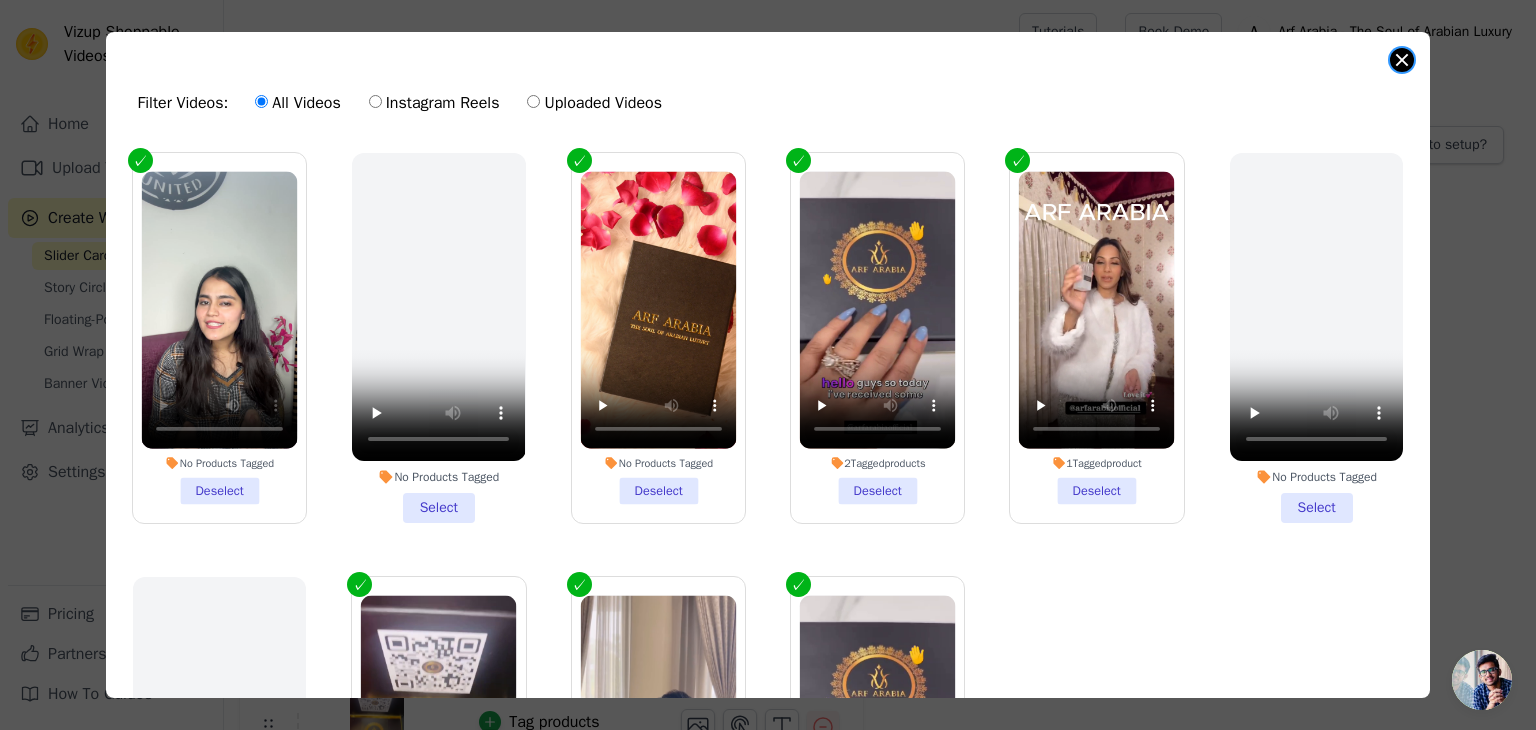 click at bounding box center [1402, 60] 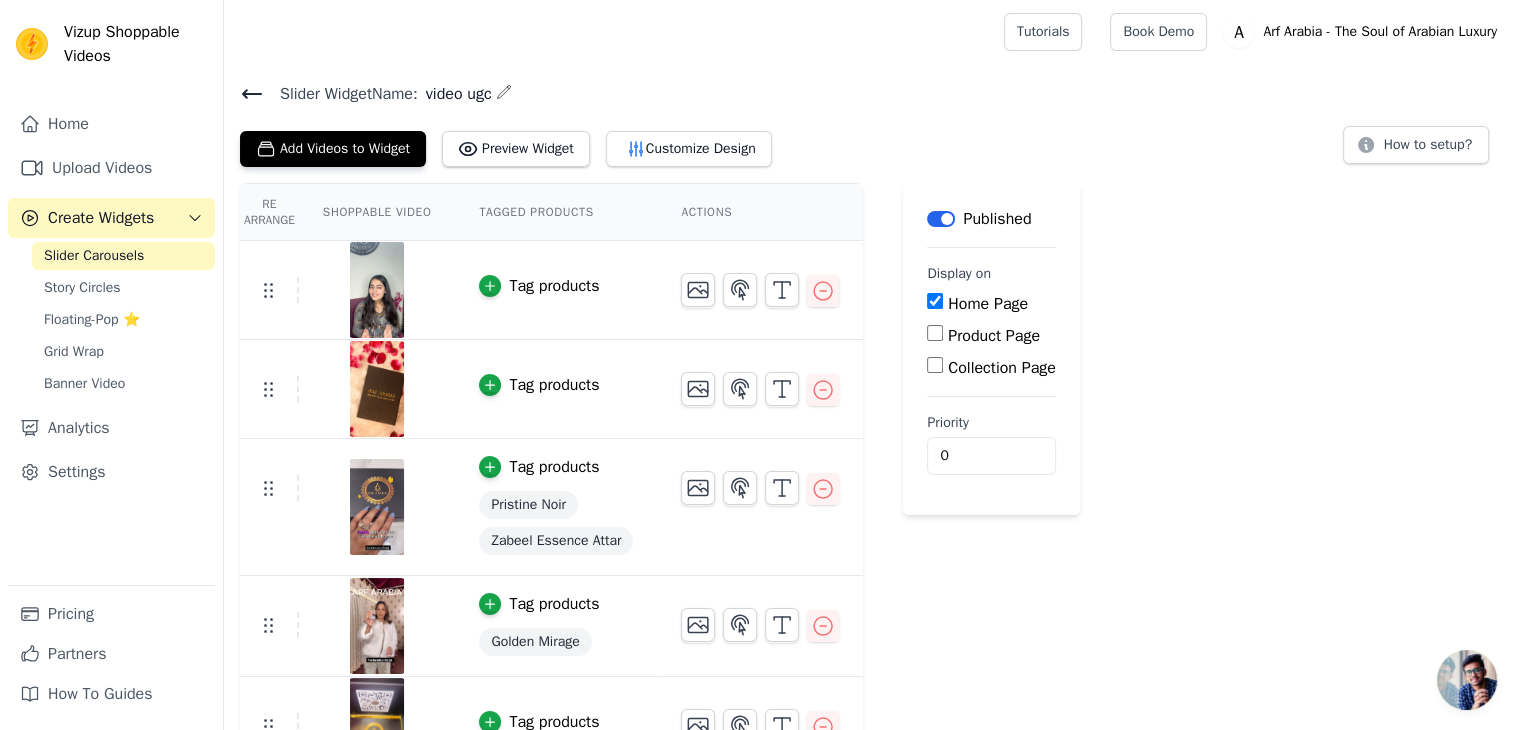 click on "Tag products" at bounding box center [554, 286] 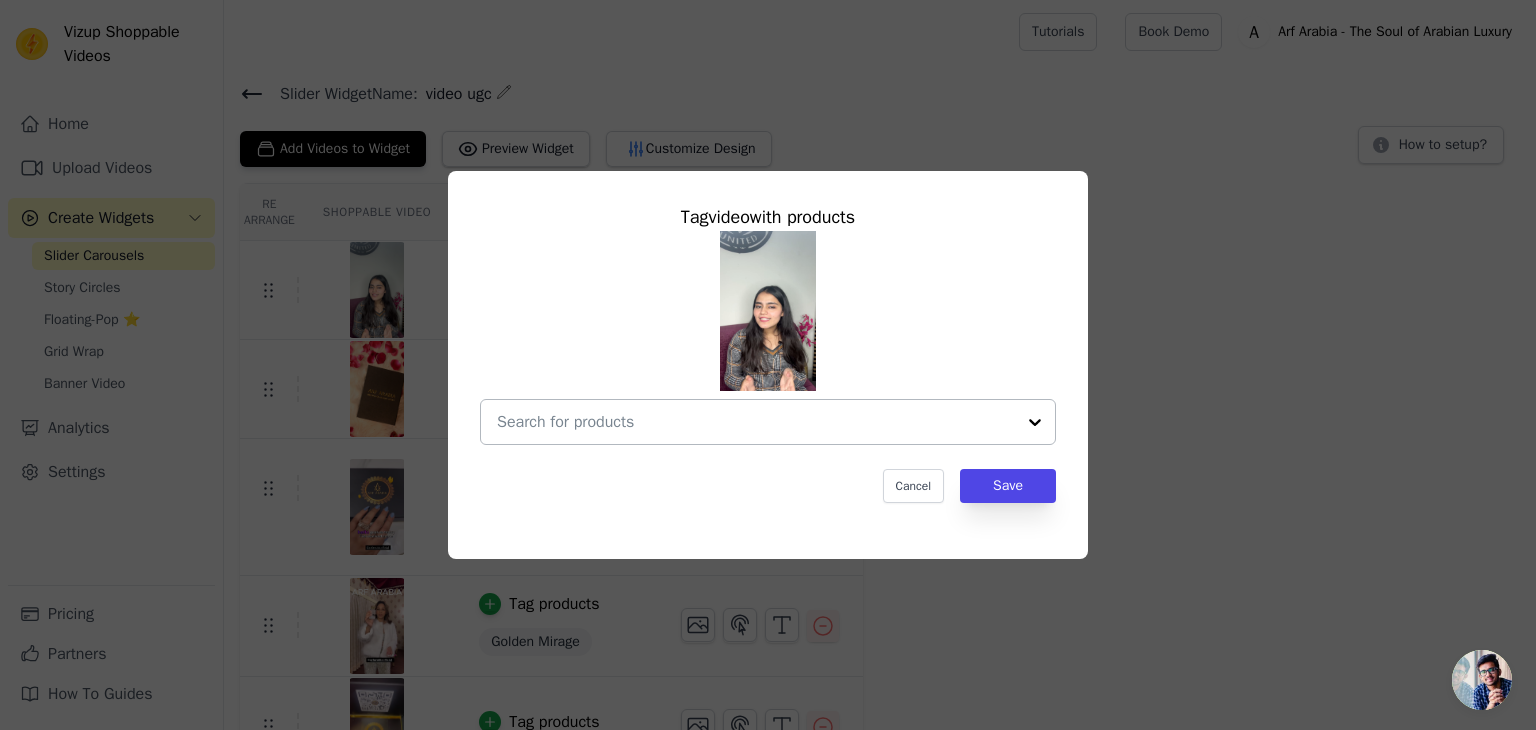 click at bounding box center (756, 422) 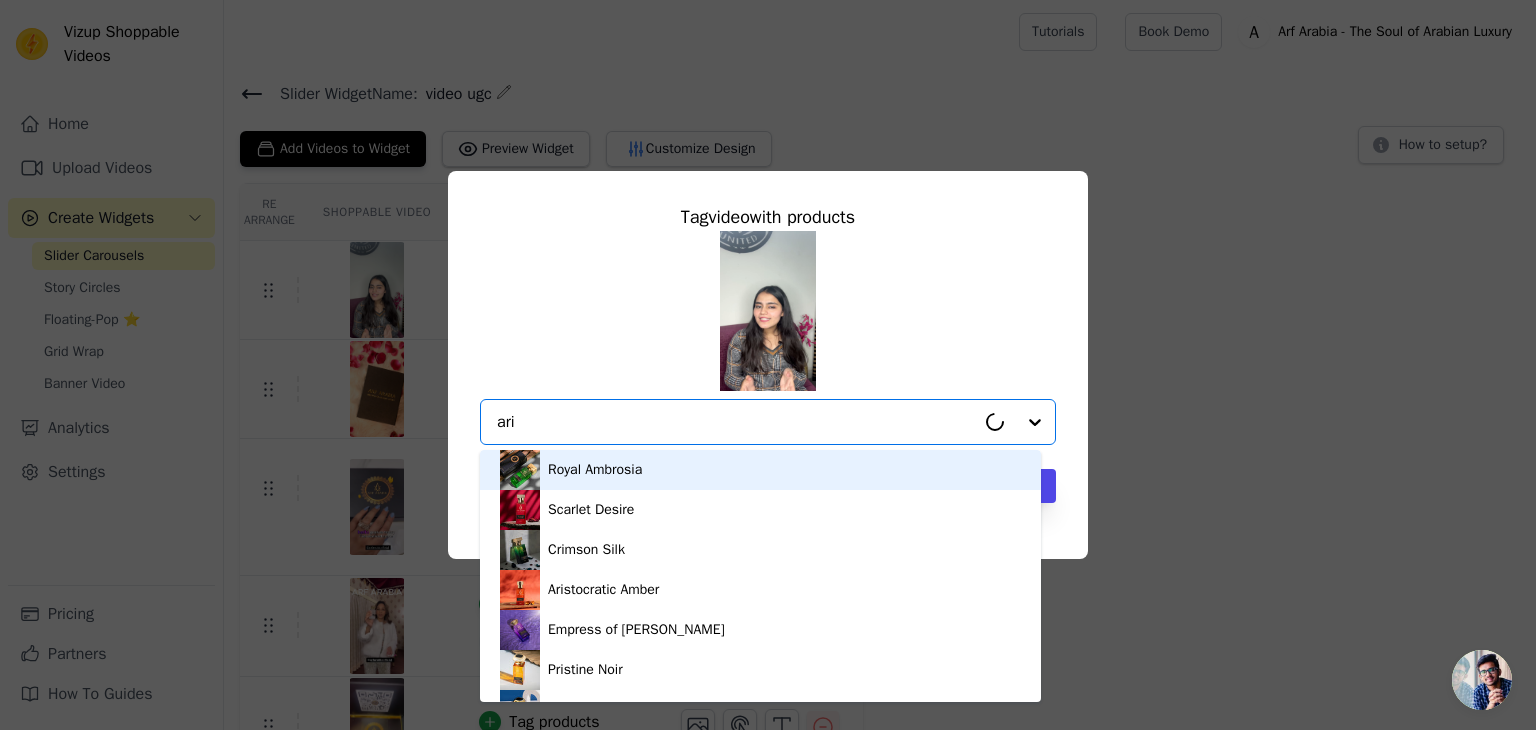 type on "aris" 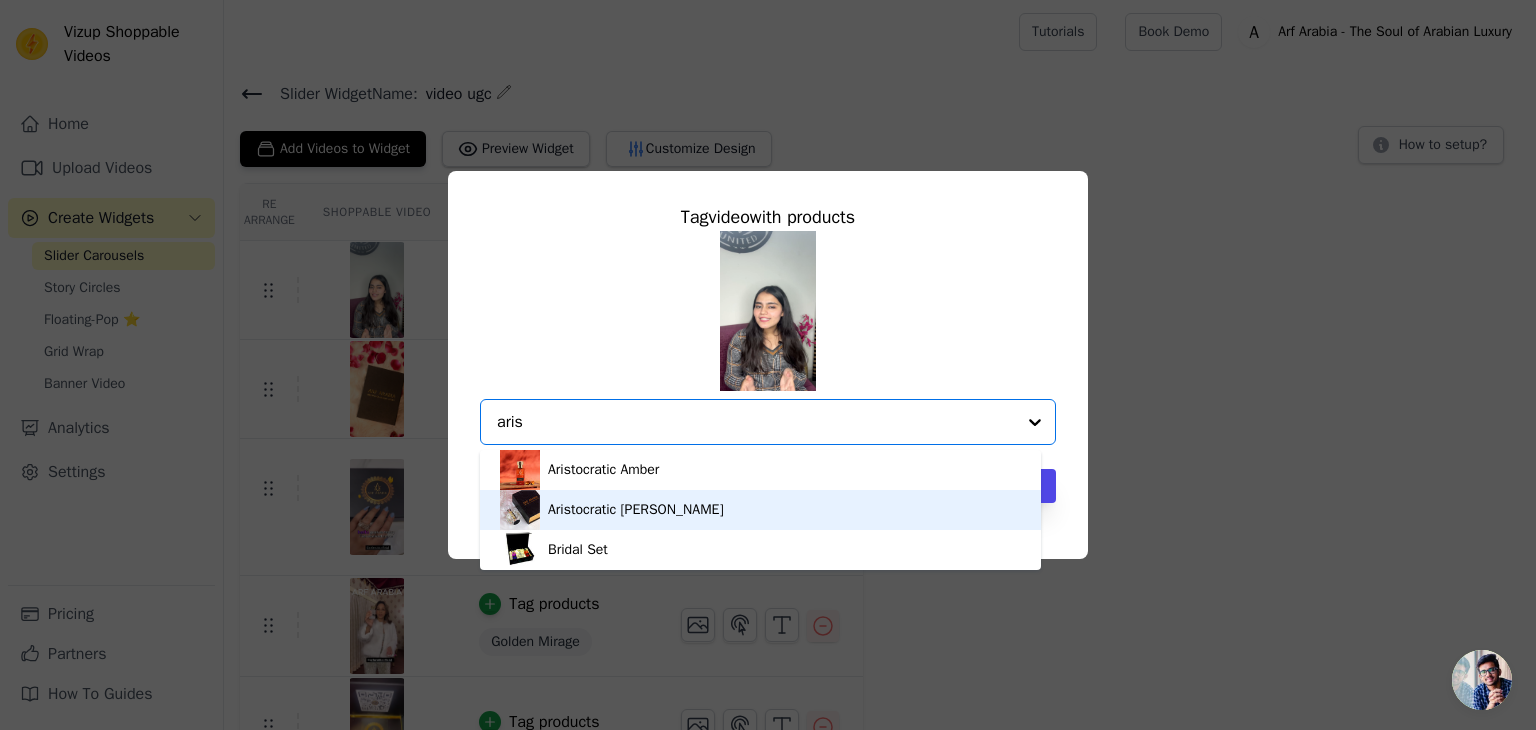 click on "Aristocratic Amber Attar" at bounding box center [760, 510] 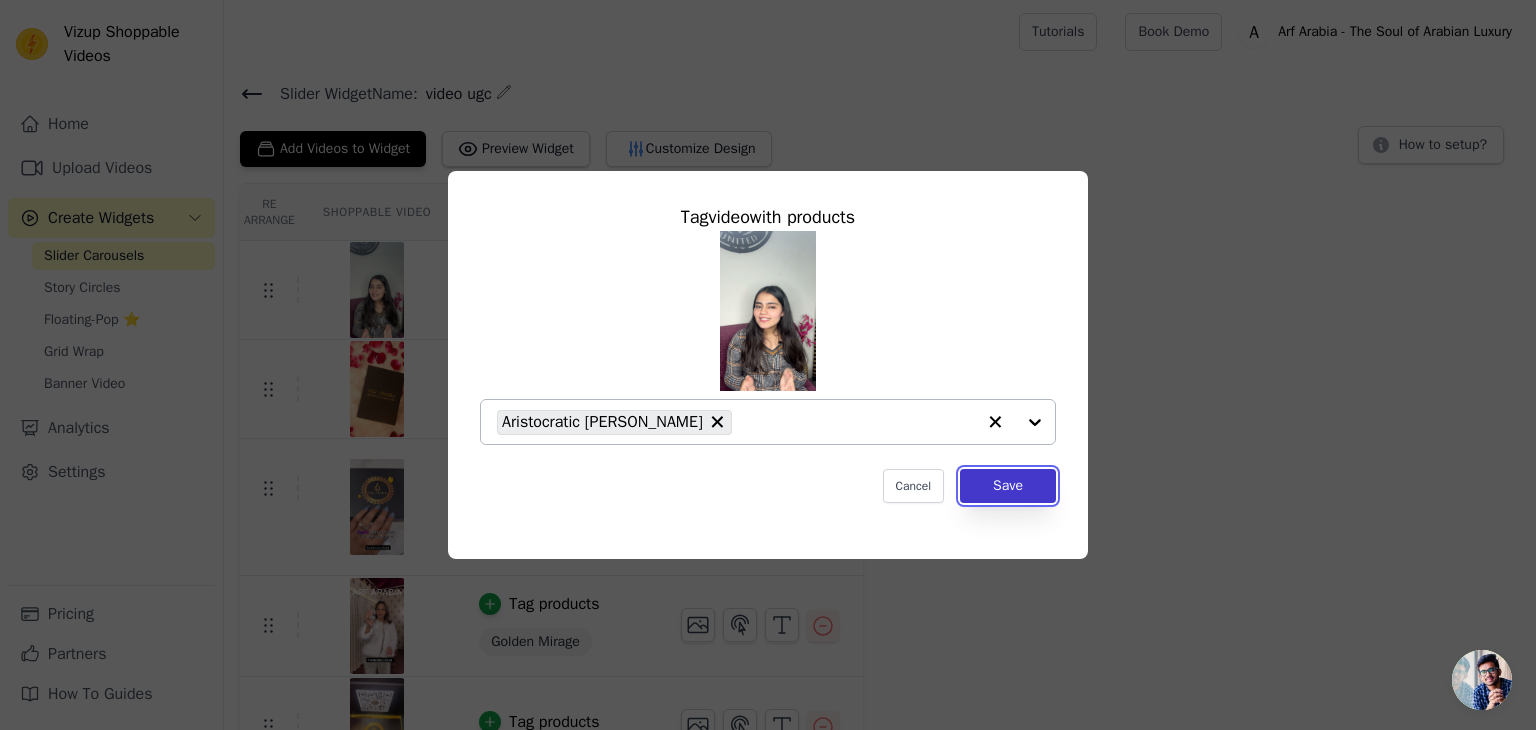click on "Save" at bounding box center [1008, 486] 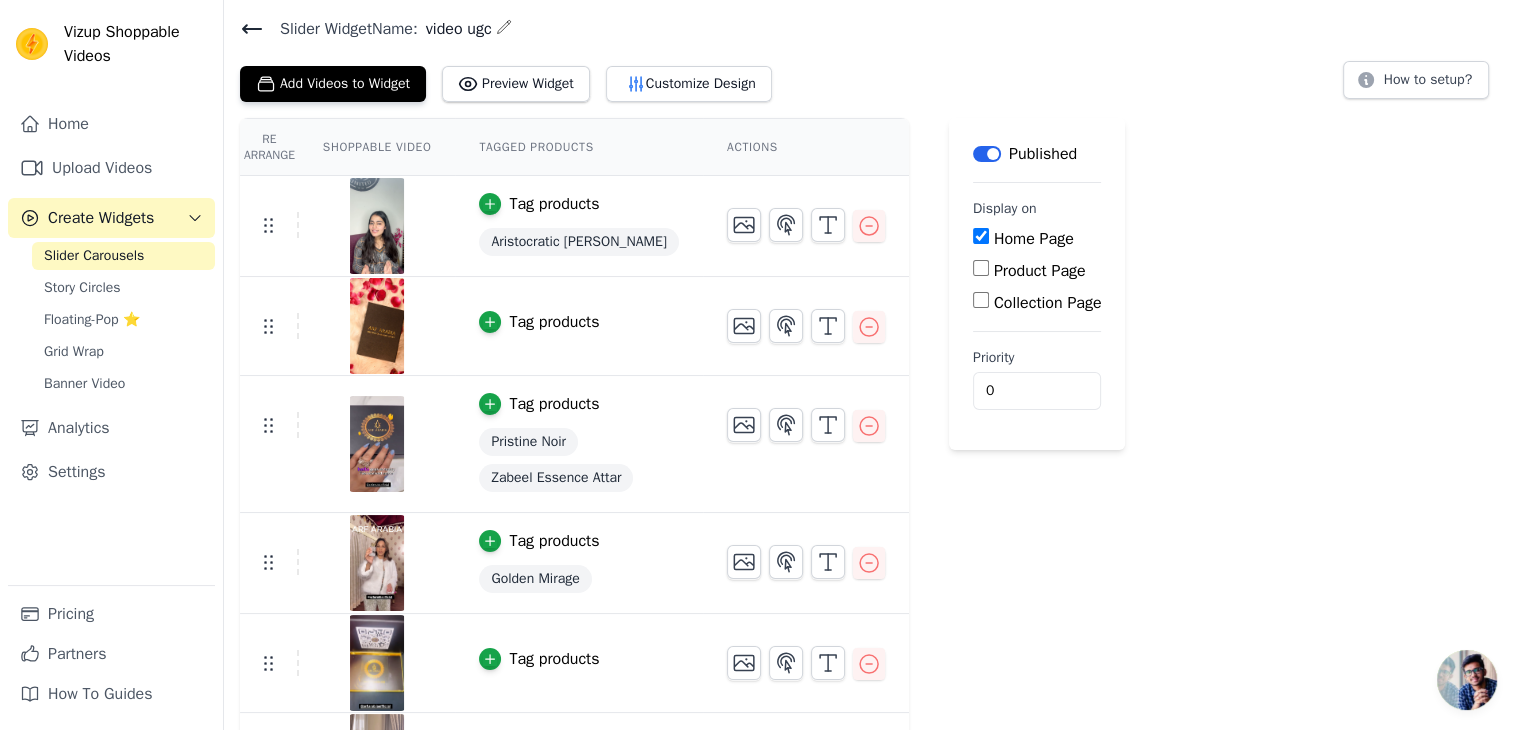 scroll, scrollTop: 100, scrollLeft: 0, axis: vertical 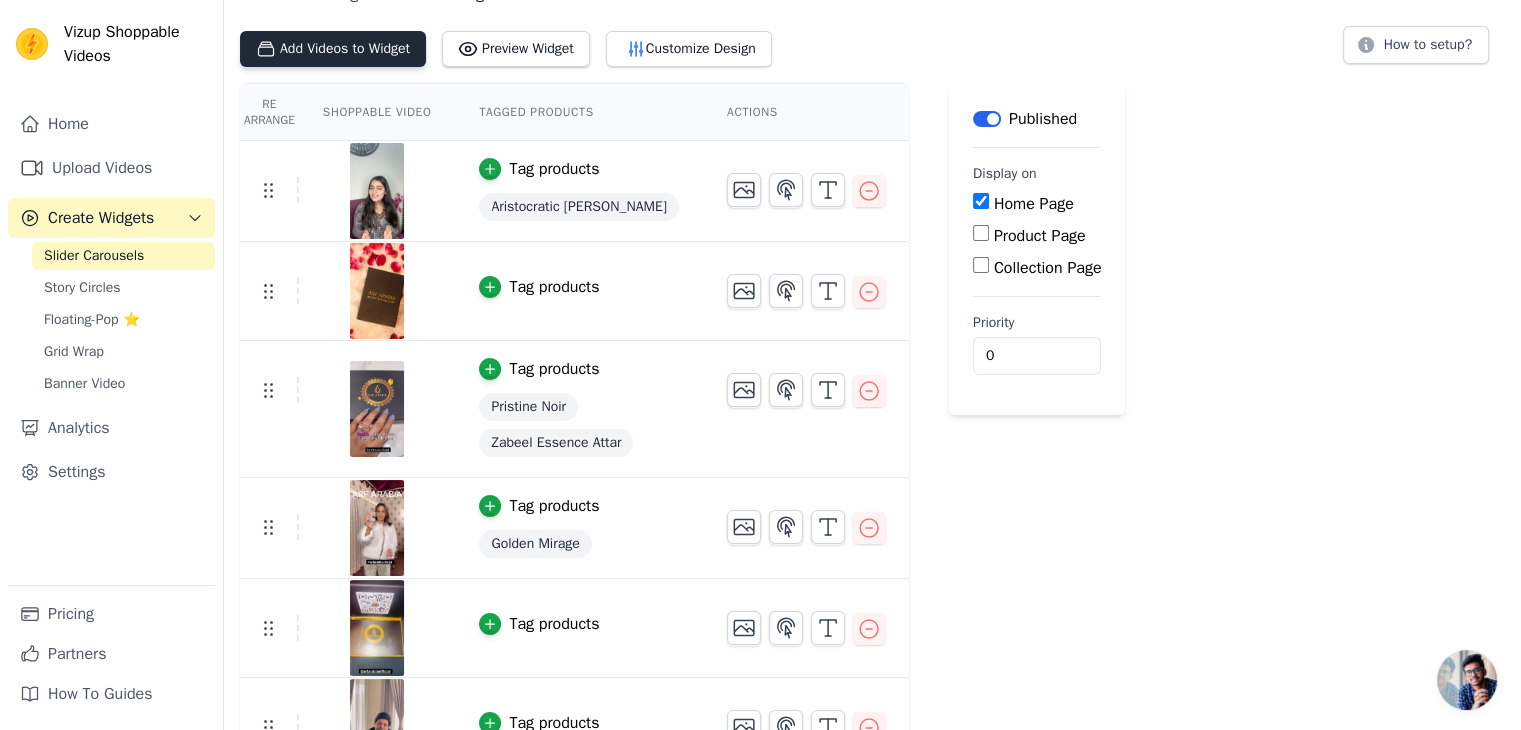 click on "Add Videos to Widget" at bounding box center (333, 49) 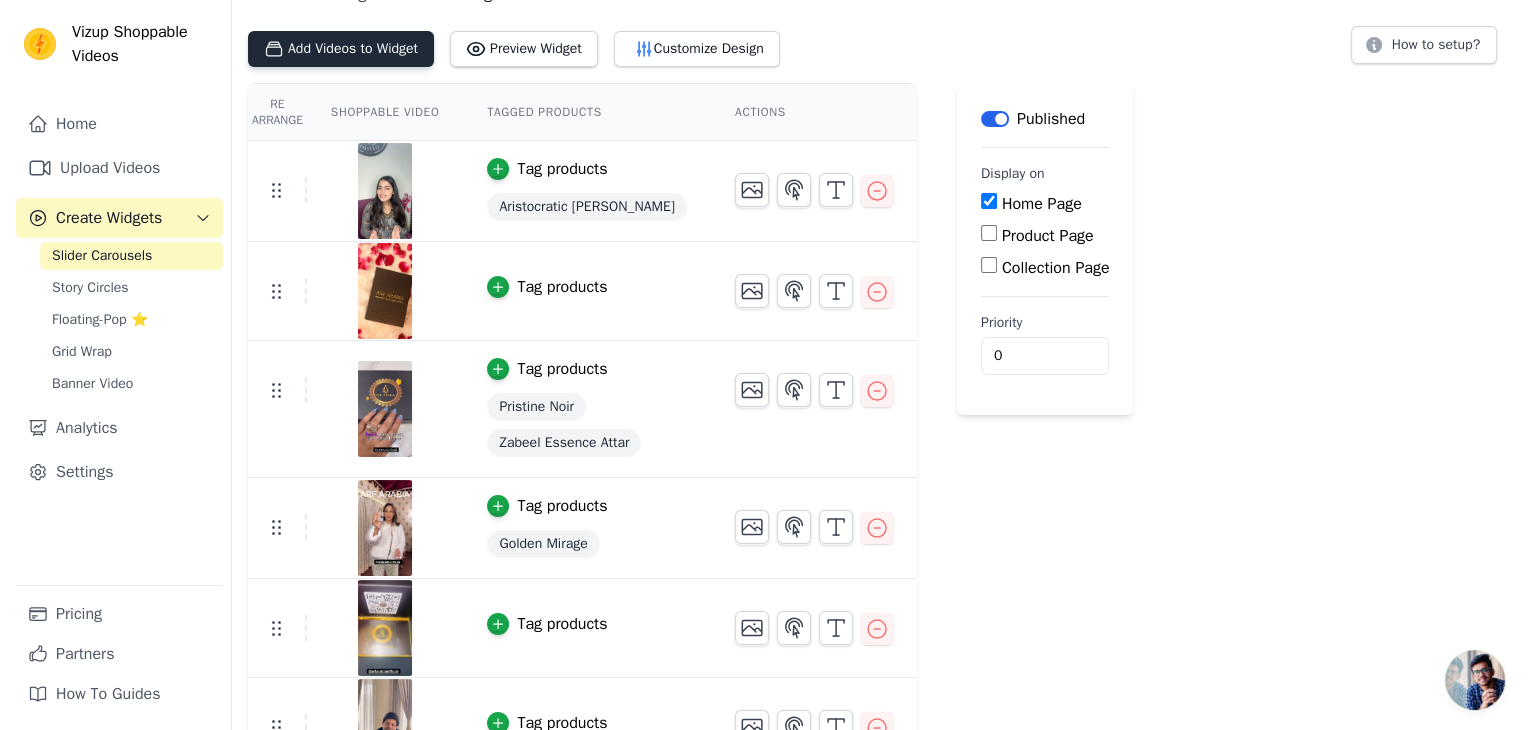 scroll, scrollTop: 0, scrollLeft: 0, axis: both 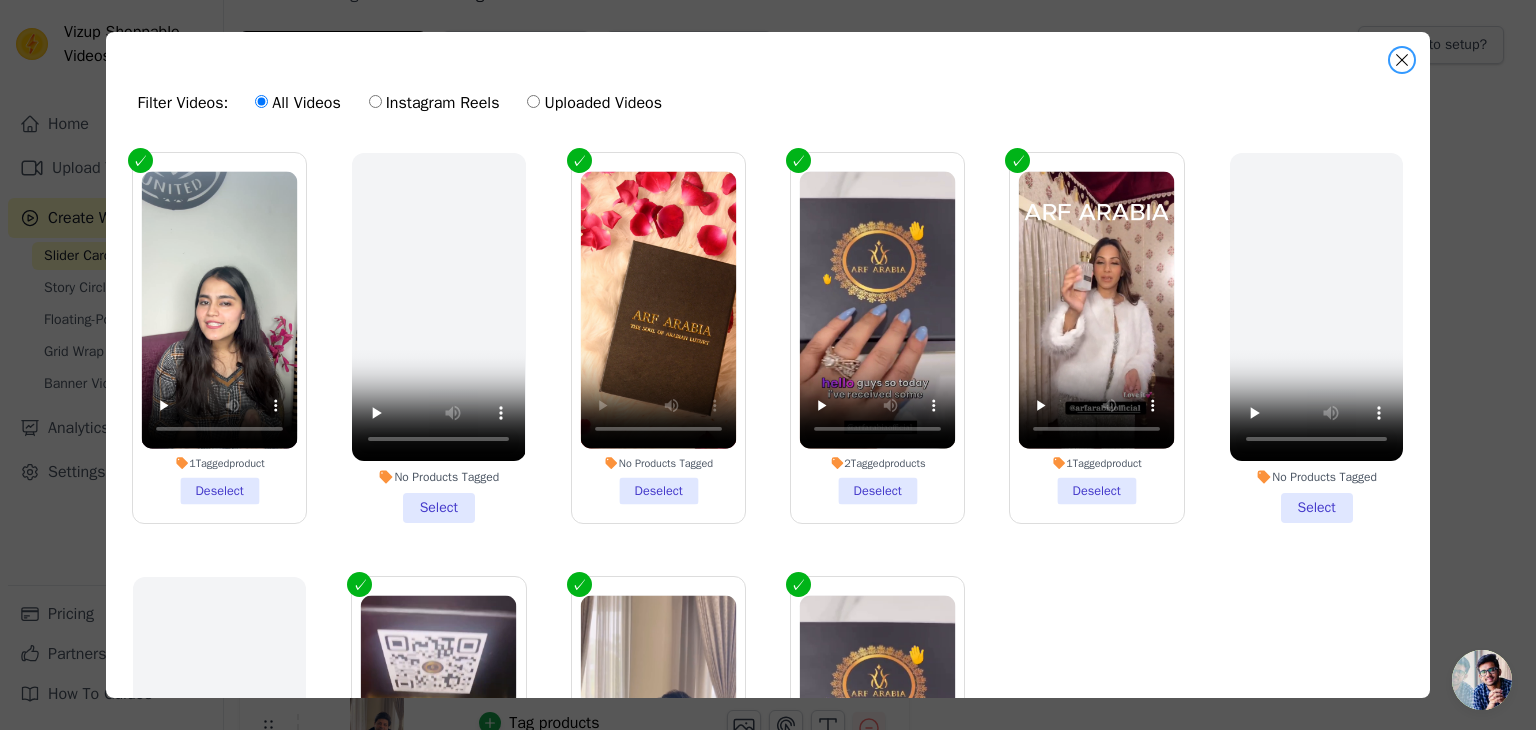 click at bounding box center (1402, 60) 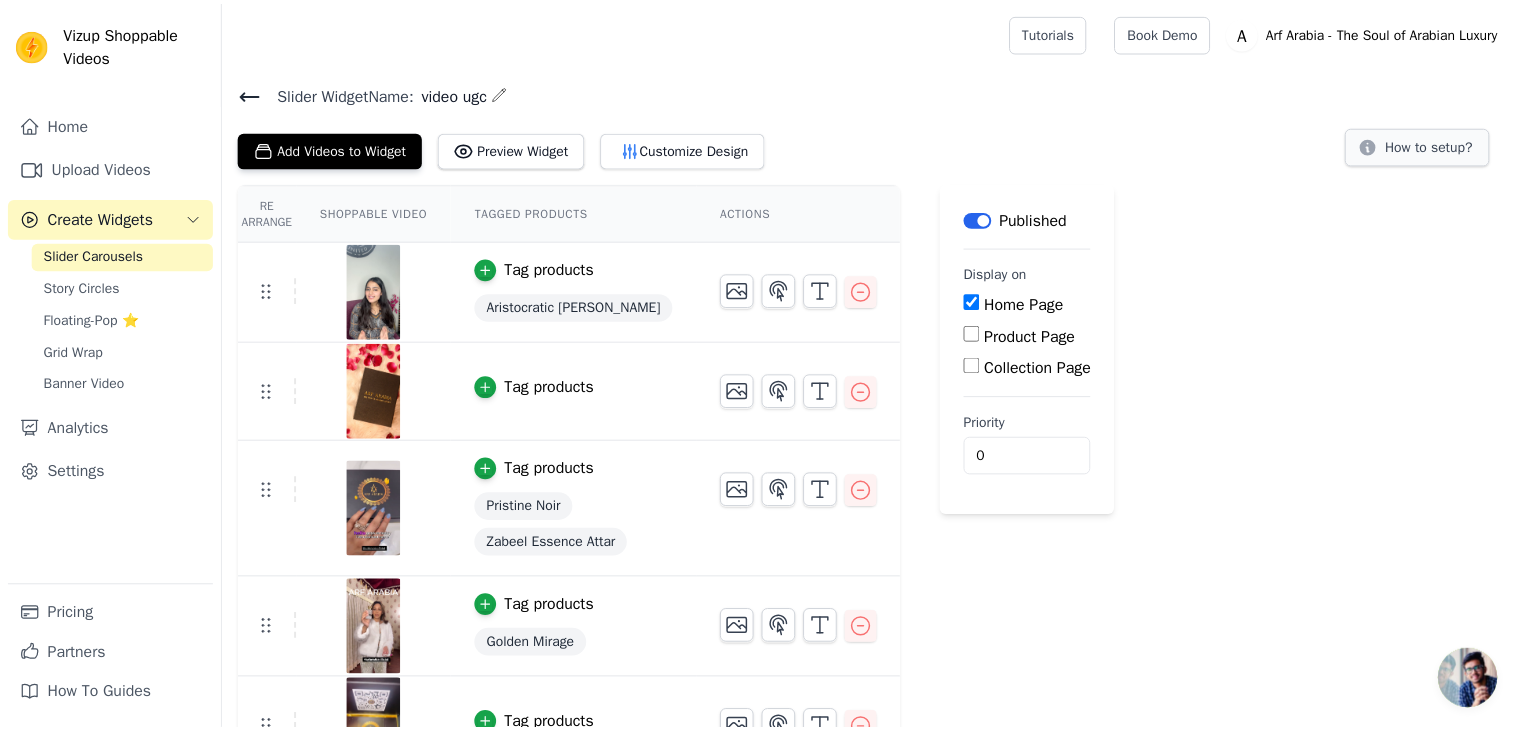 scroll, scrollTop: 100, scrollLeft: 0, axis: vertical 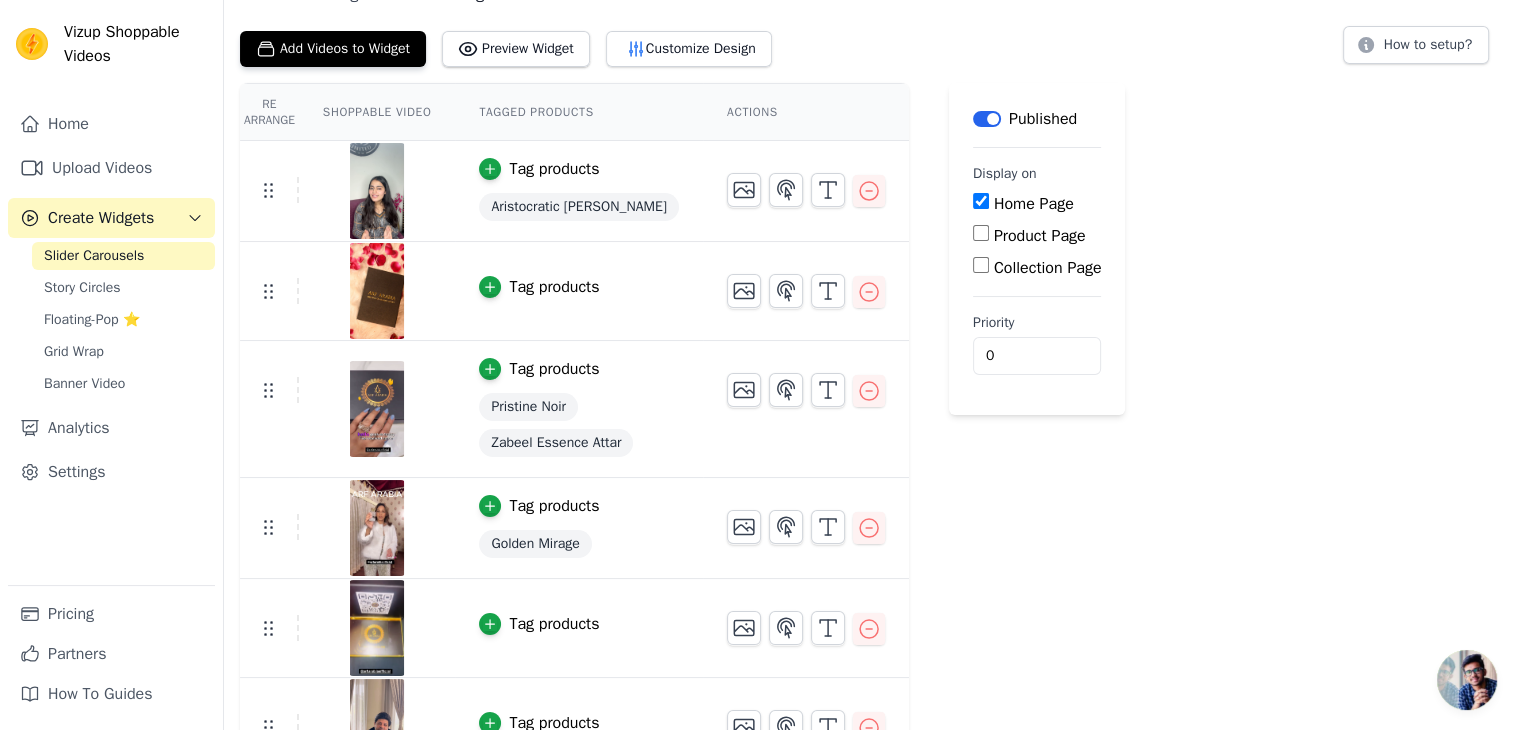 click on "Tag products" at bounding box center (554, 287) 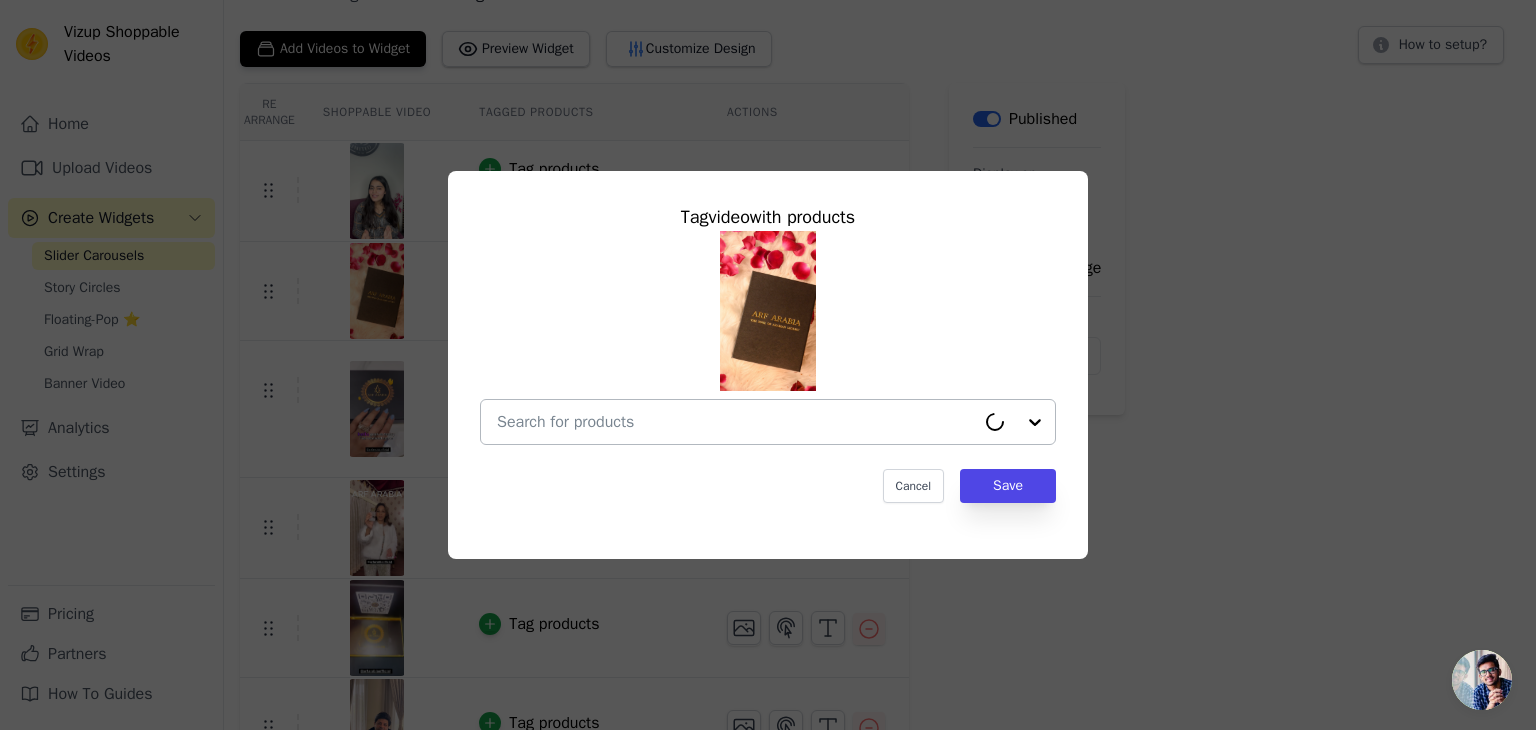 click at bounding box center [736, 422] 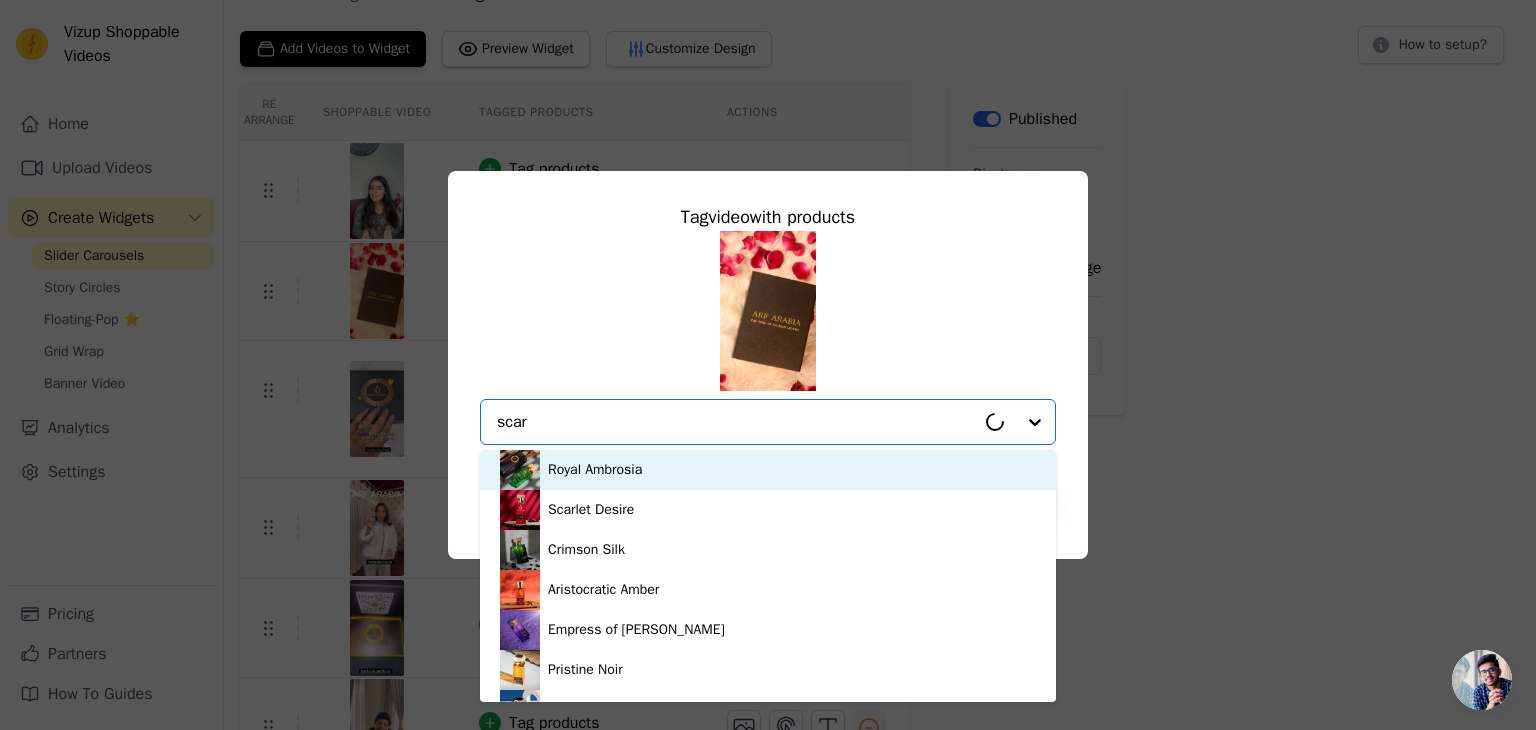 type on "scarl" 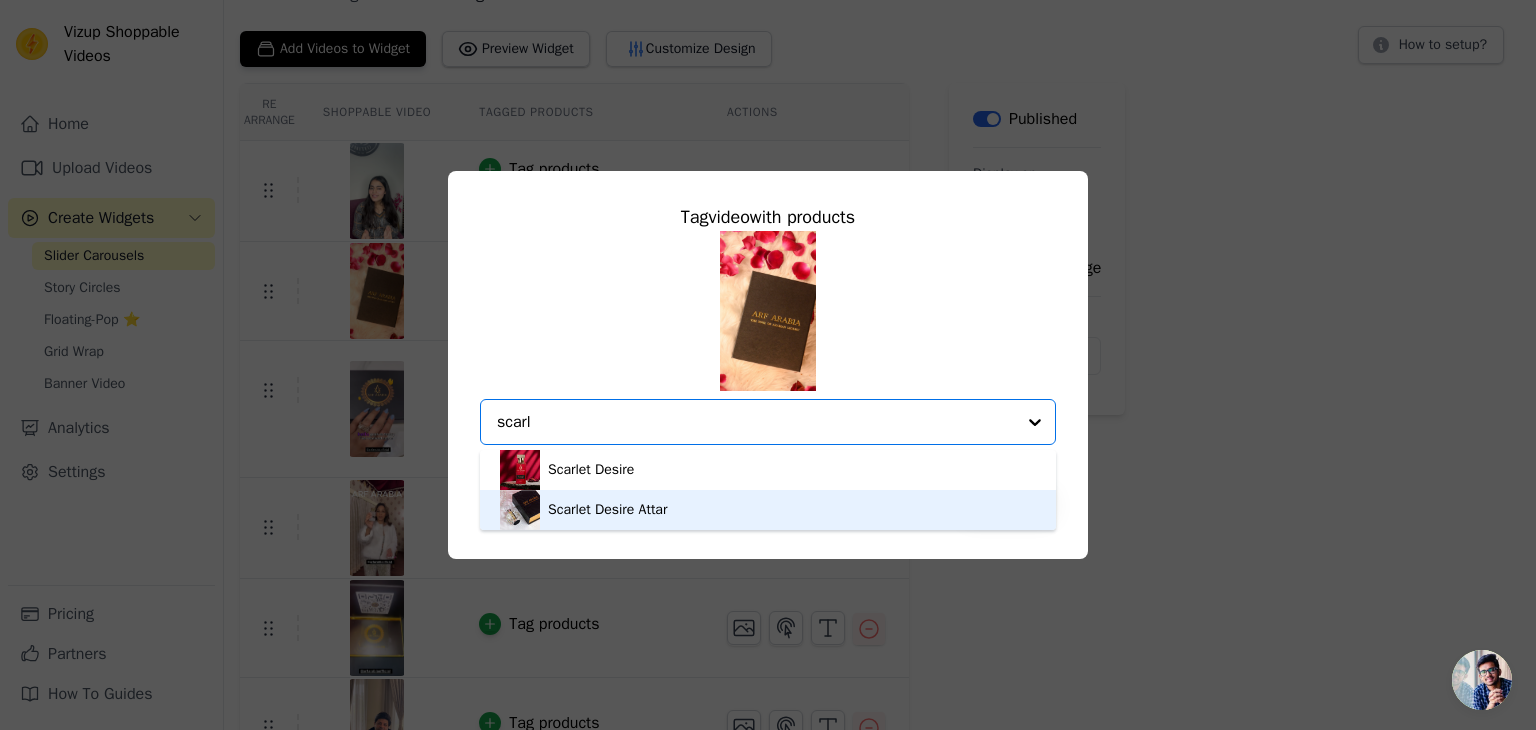 click on "Scarlet Desire Attar" at bounding box center [607, 510] 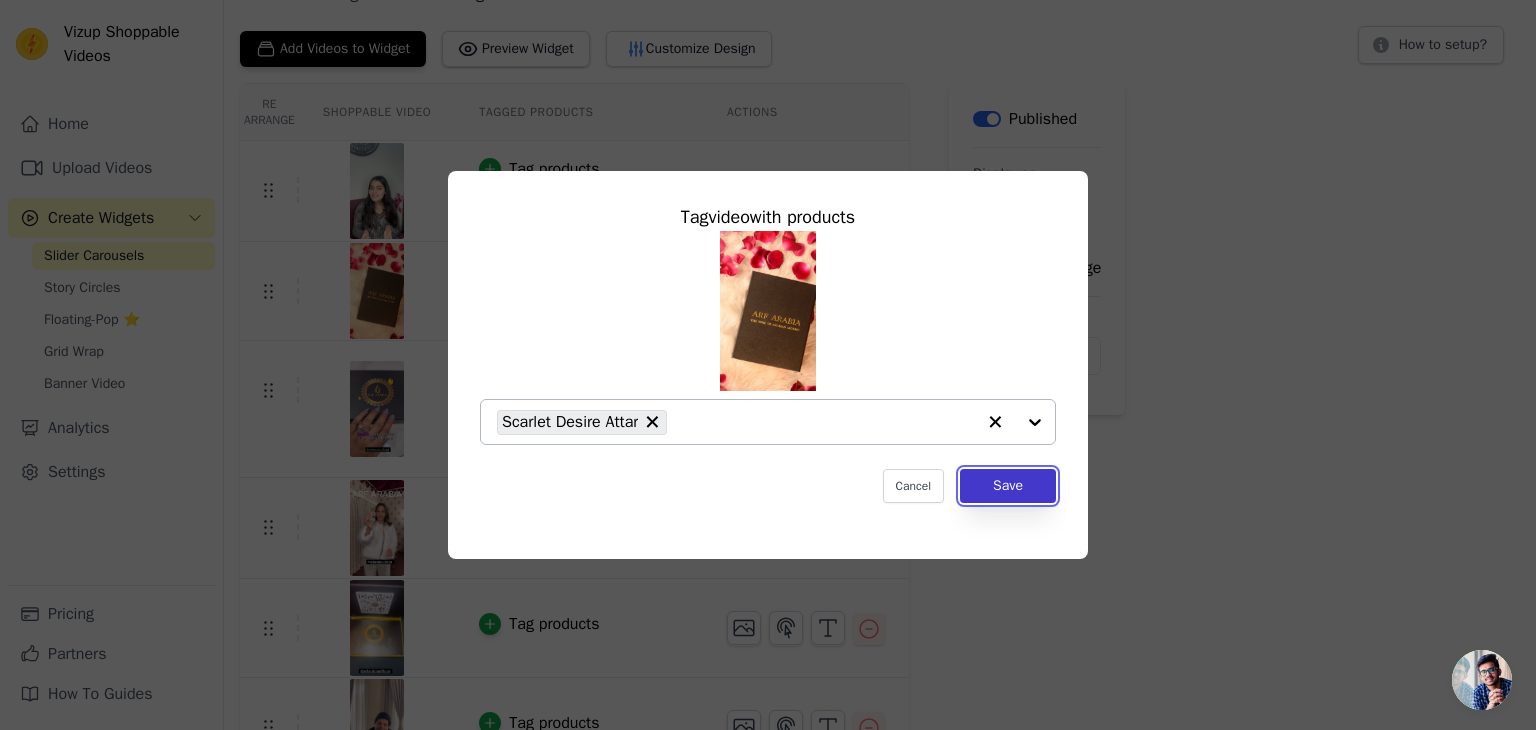 click on "Save" at bounding box center [1008, 486] 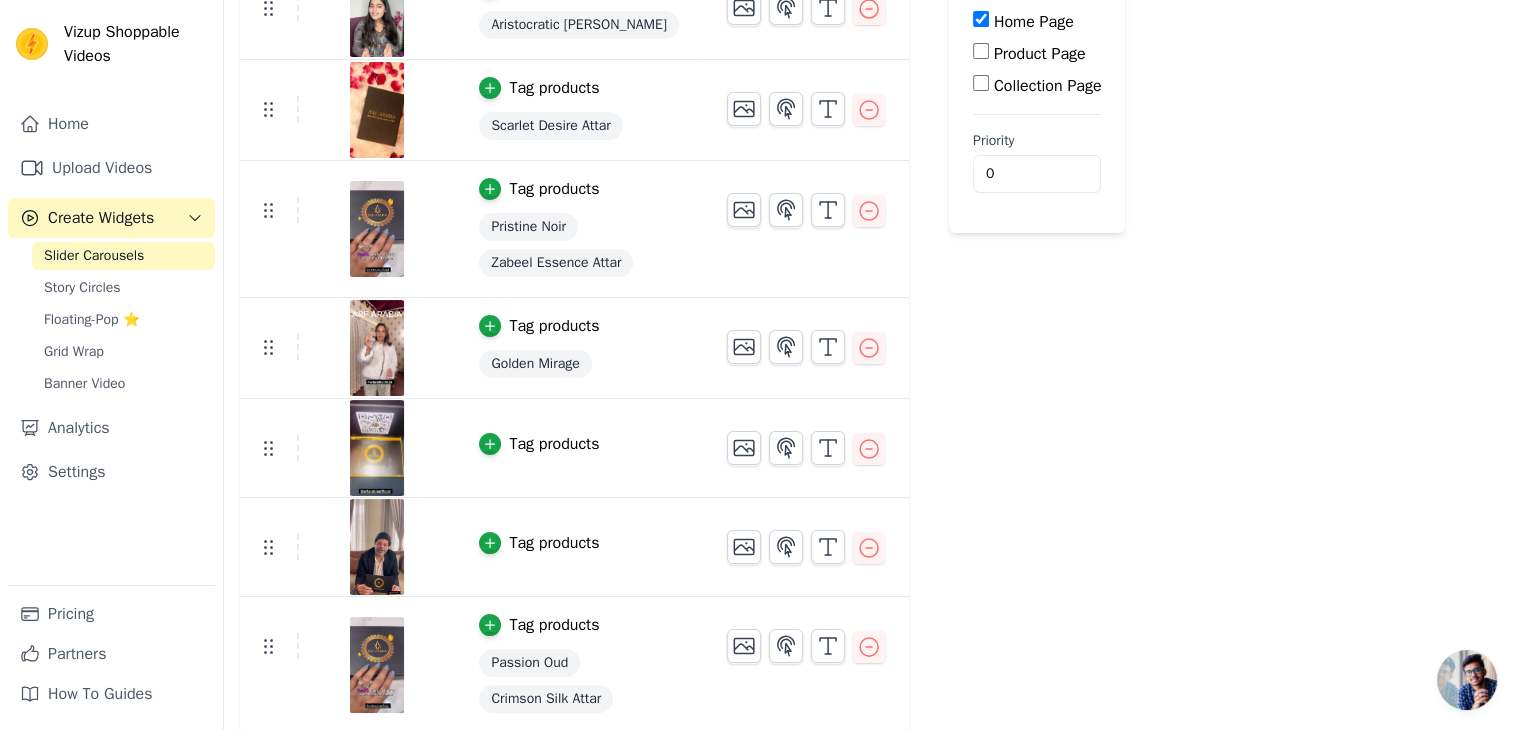 scroll, scrollTop: 283, scrollLeft: 0, axis: vertical 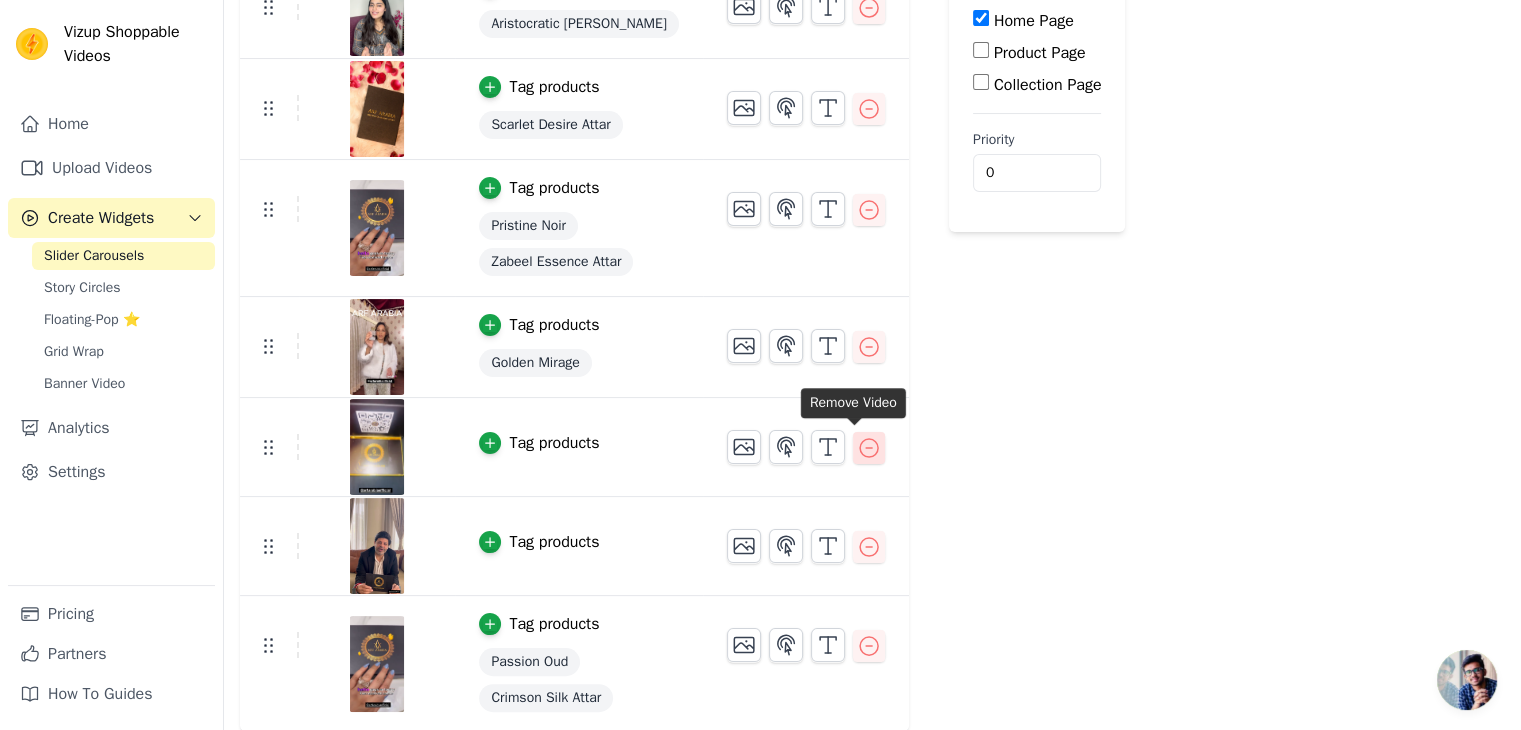 click at bounding box center (869, 448) 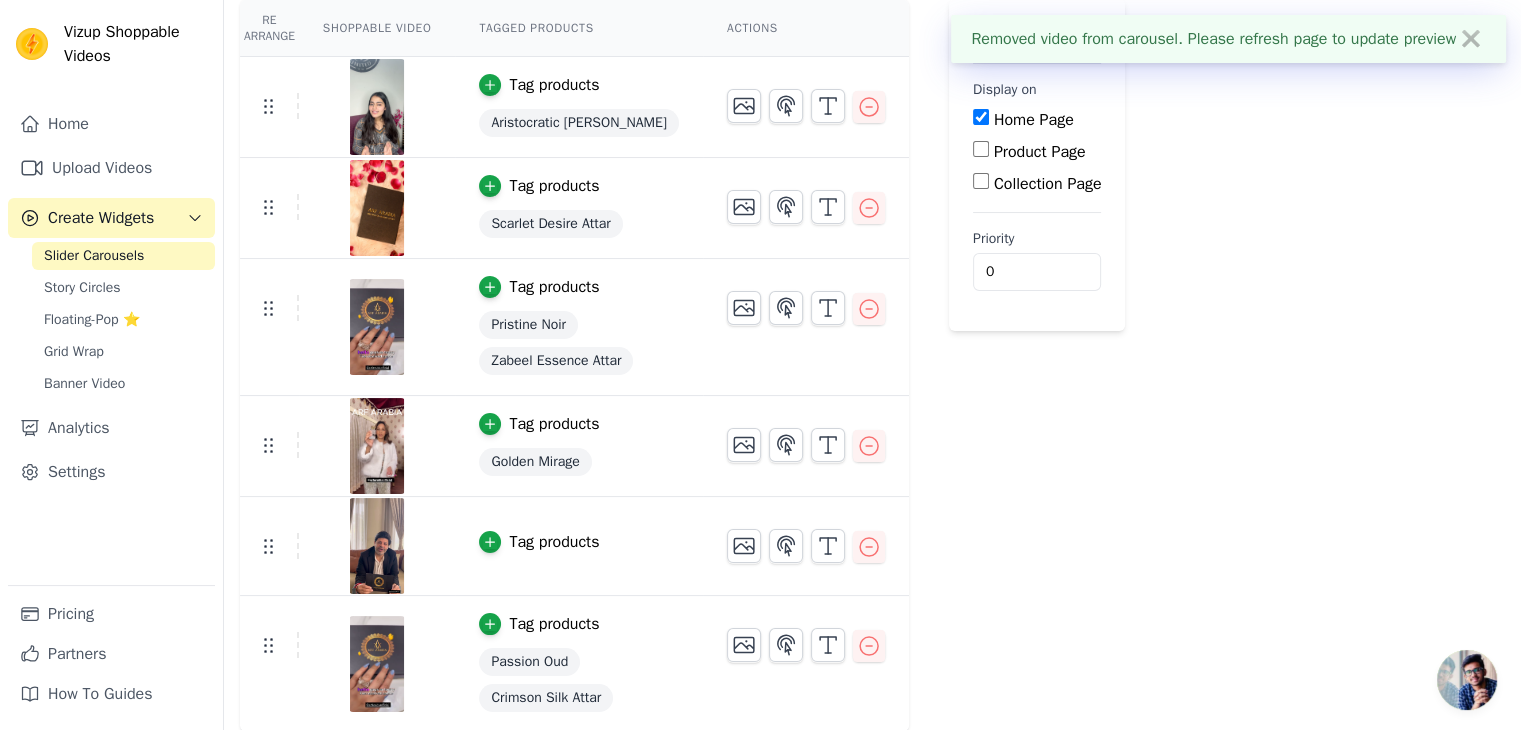 scroll, scrollTop: 184, scrollLeft: 0, axis: vertical 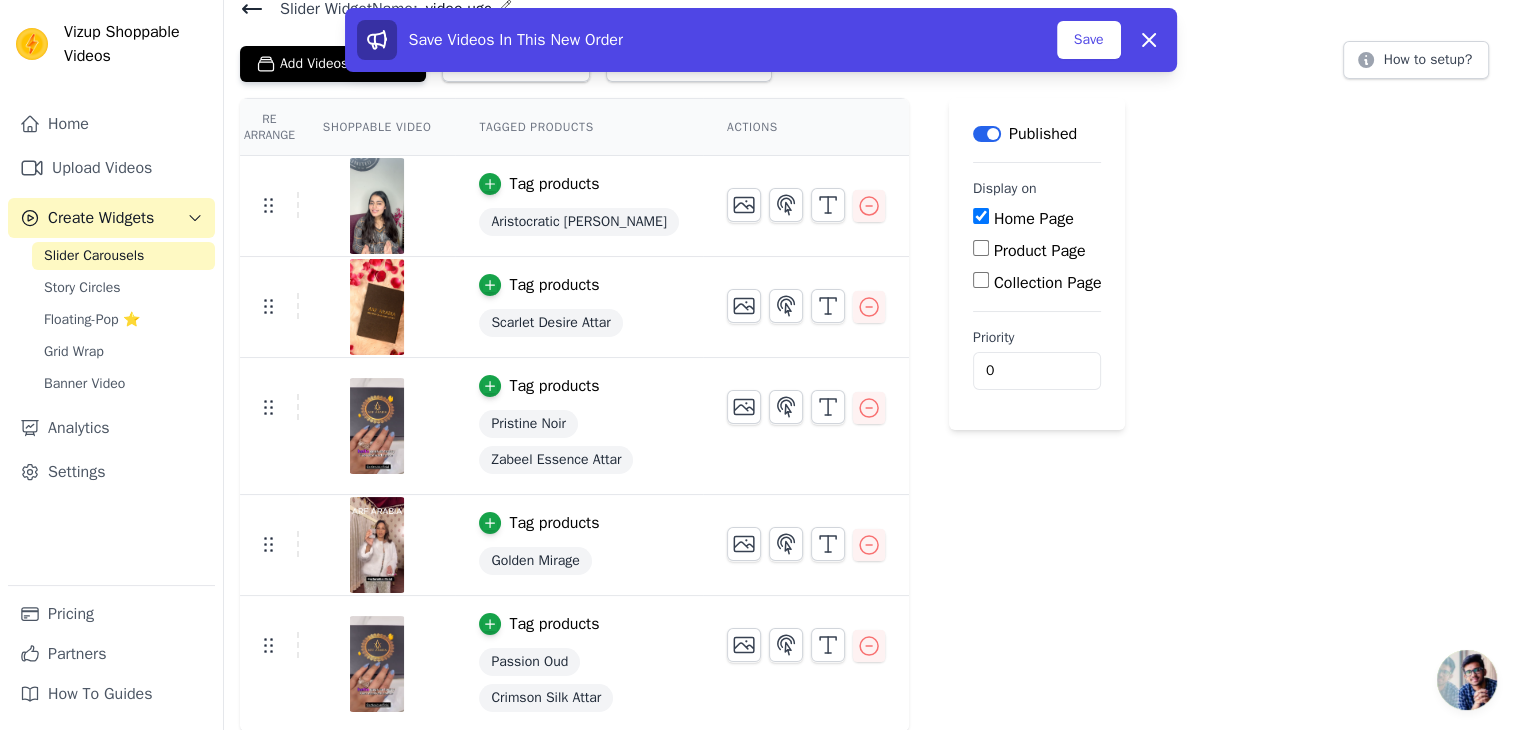 click on "Label     Published     Display on     Home Page     Product Page       Collection Page       Priority   0" at bounding box center (1037, 415) 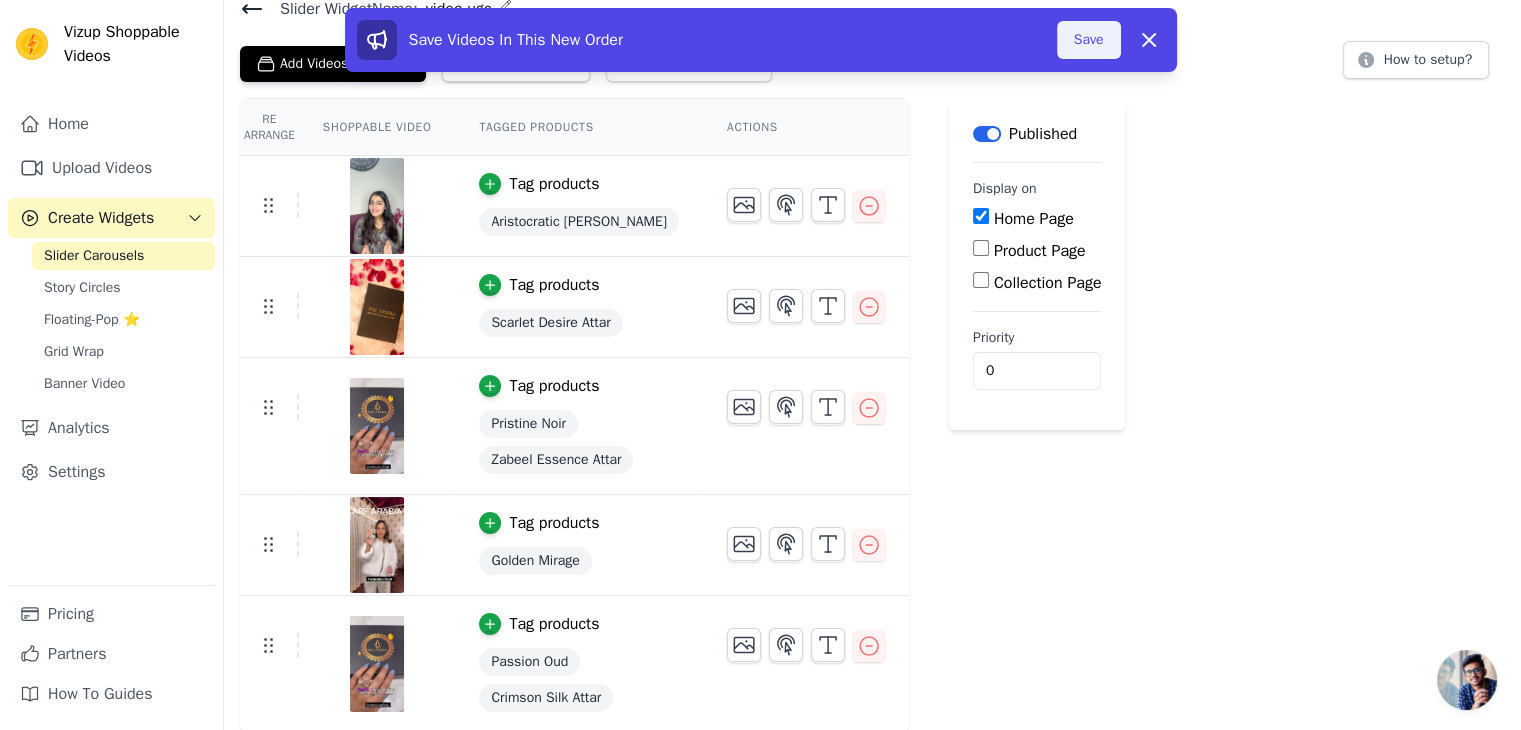 click on "Save" at bounding box center (1089, 40) 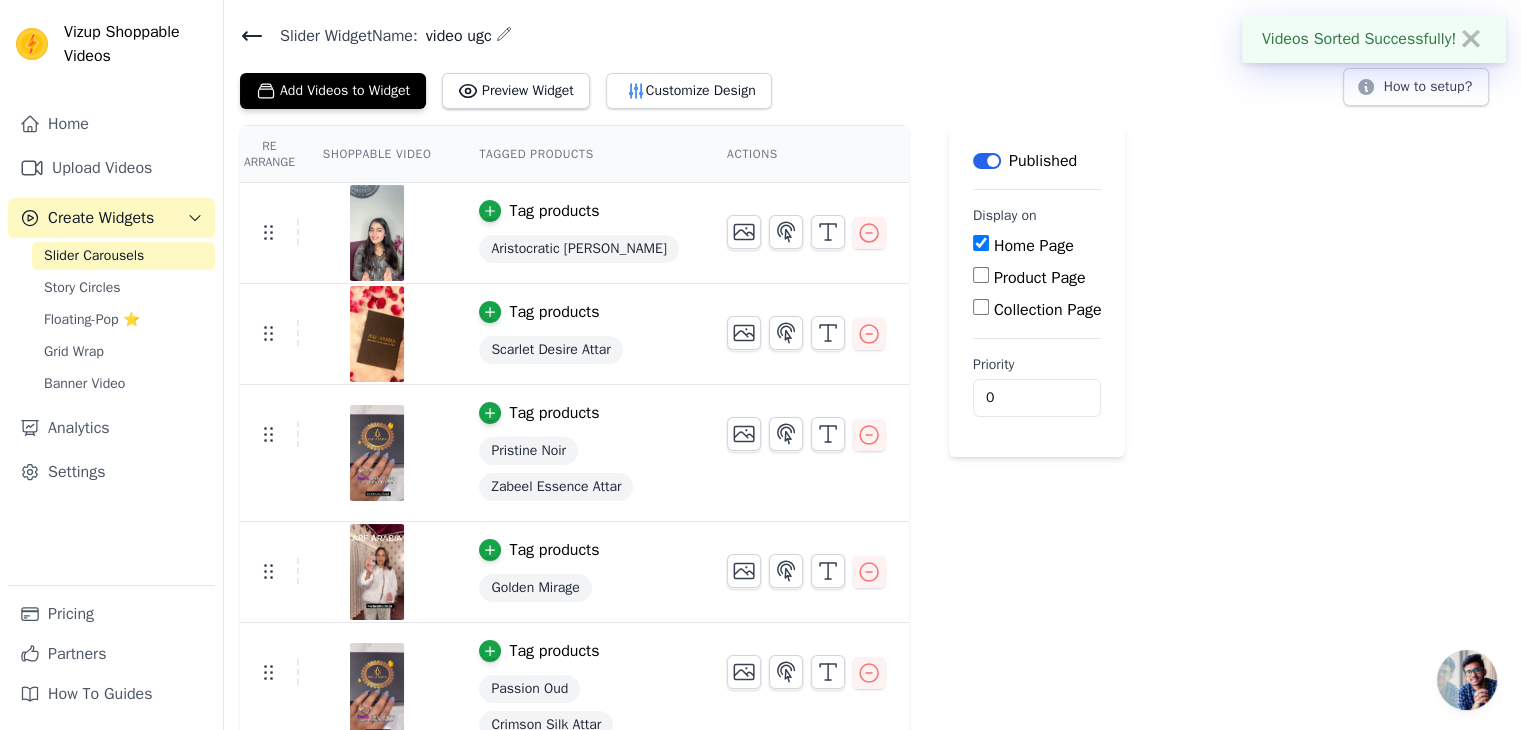 scroll, scrollTop: 85, scrollLeft: 0, axis: vertical 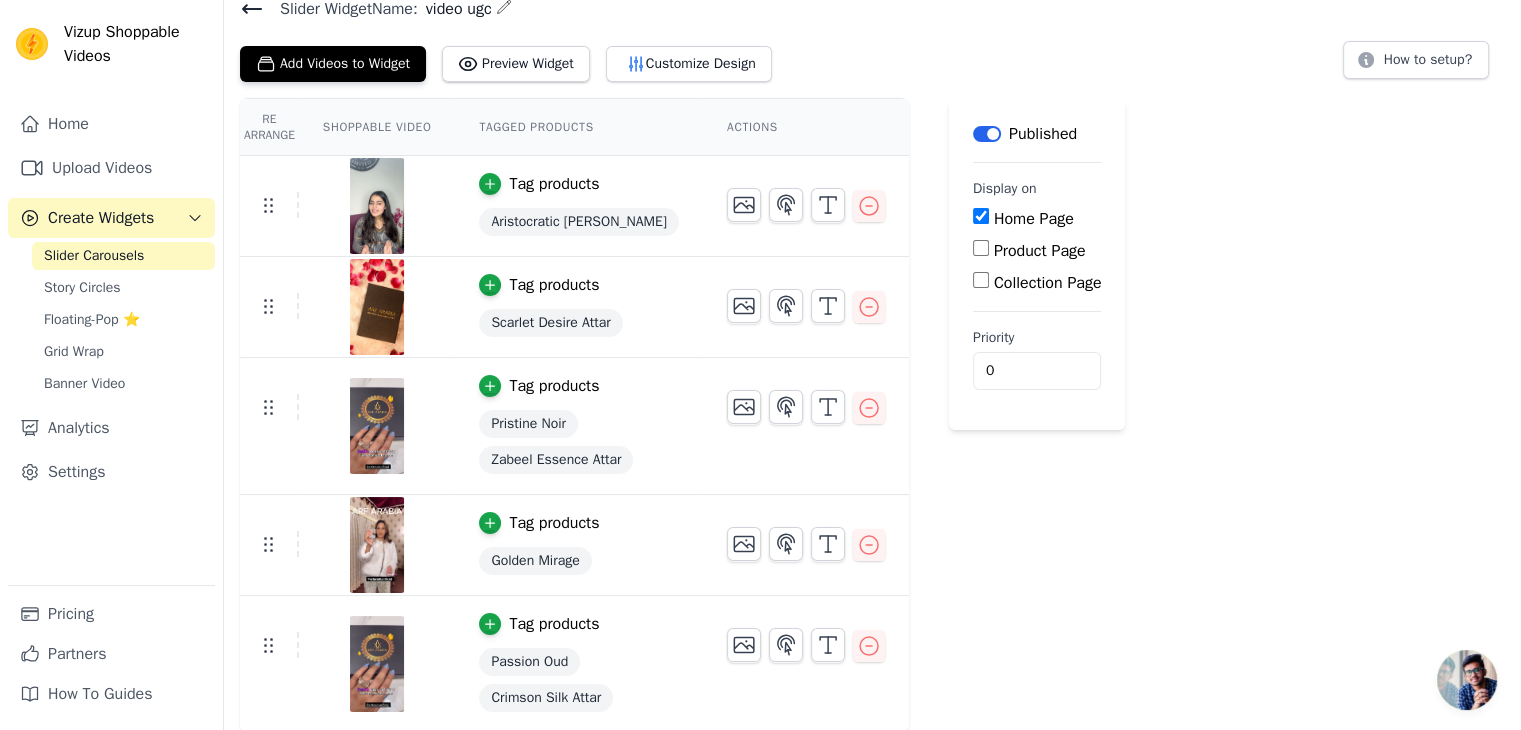 click on "Re Arrange   Shoppable Video   Tagged Products   Actions             Tag products   Aristocratic [PERSON_NAME]                             Tag products   Scarlet Desire Attar                             Tag products   Pristine Noir   Zabeel Essence Attar                             Tag products   Golden Mirage                             Tag products   Passion Oud   Crimson Silk Attar                       Save Videos In This New Order   Save   Dismiss     Label     Published     Display on     Home Page     Product Page       Collection Page       Priority   0" at bounding box center (872, 415) 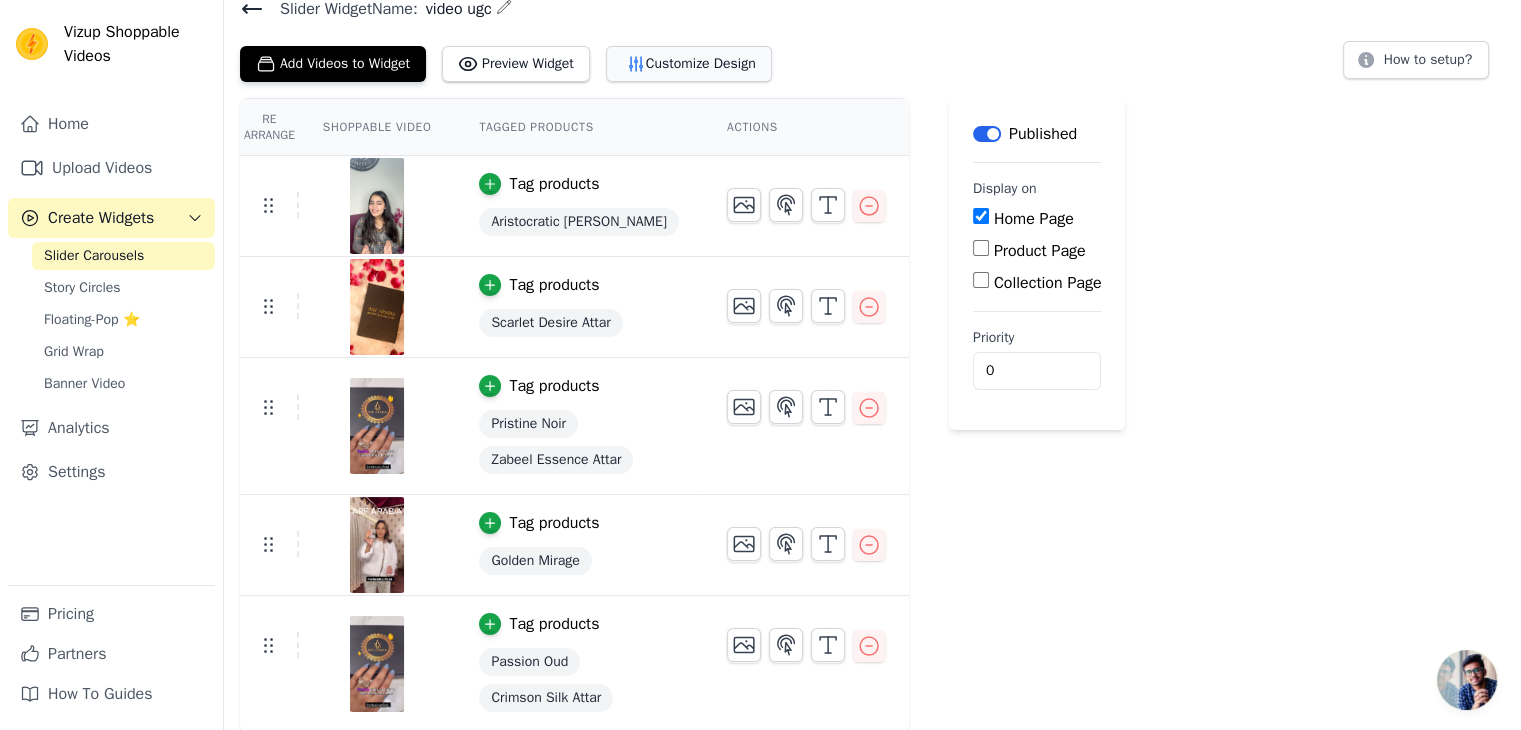 click on "Customize Design" at bounding box center (689, 64) 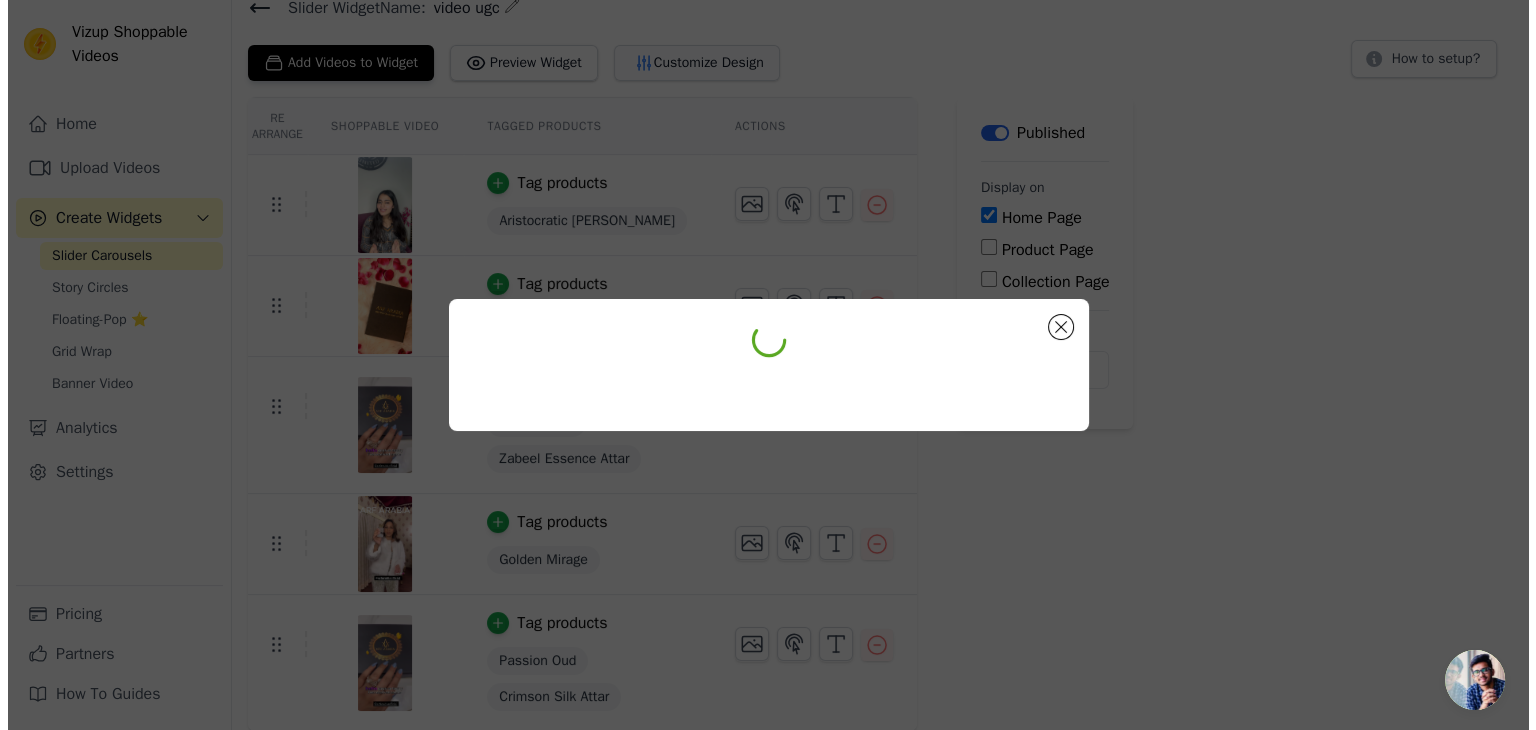 scroll, scrollTop: 0, scrollLeft: 0, axis: both 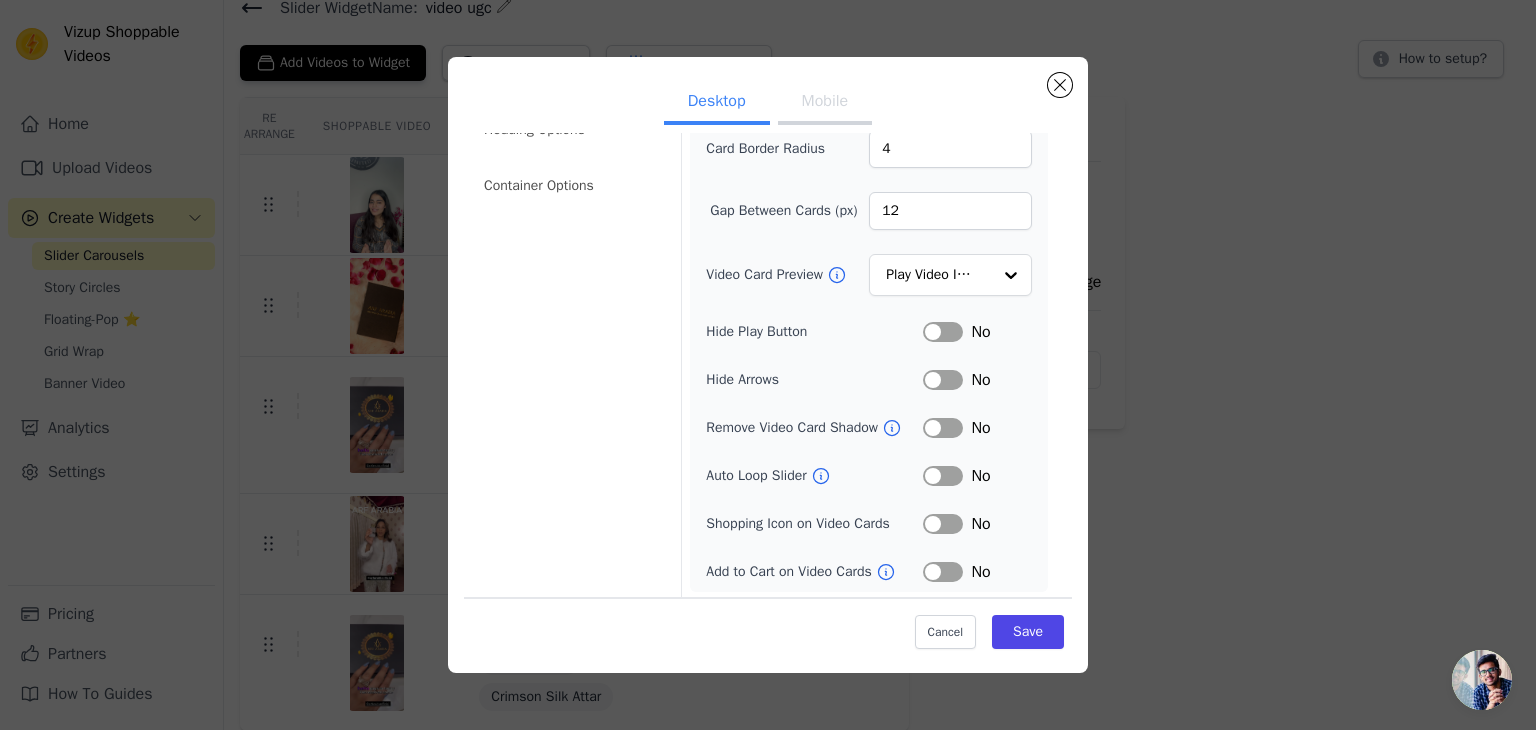 click on "Label" at bounding box center [943, 572] 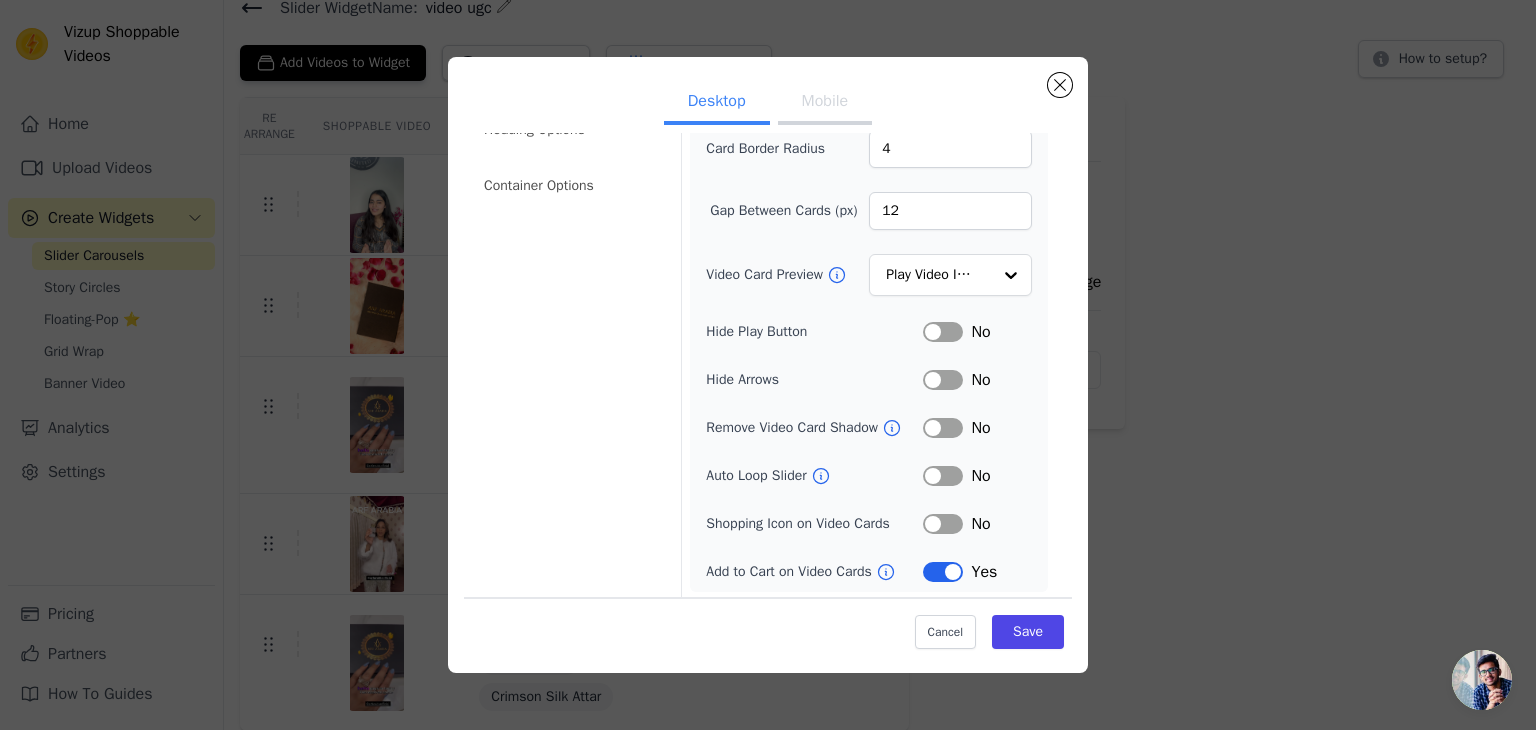 click on "Label" at bounding box center (943, 524) 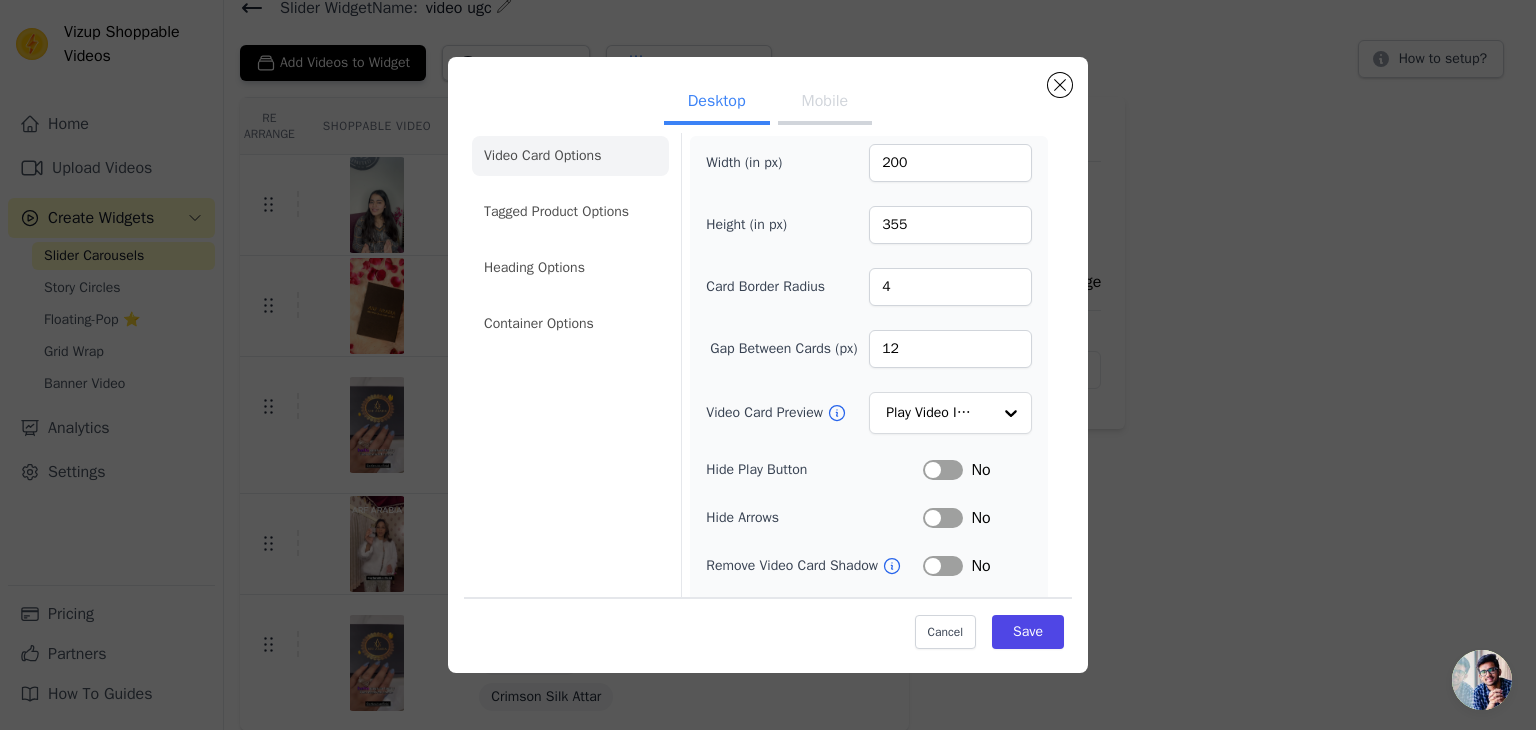scroll, scrollTop: 0, scrollLeft: 0, axis: both 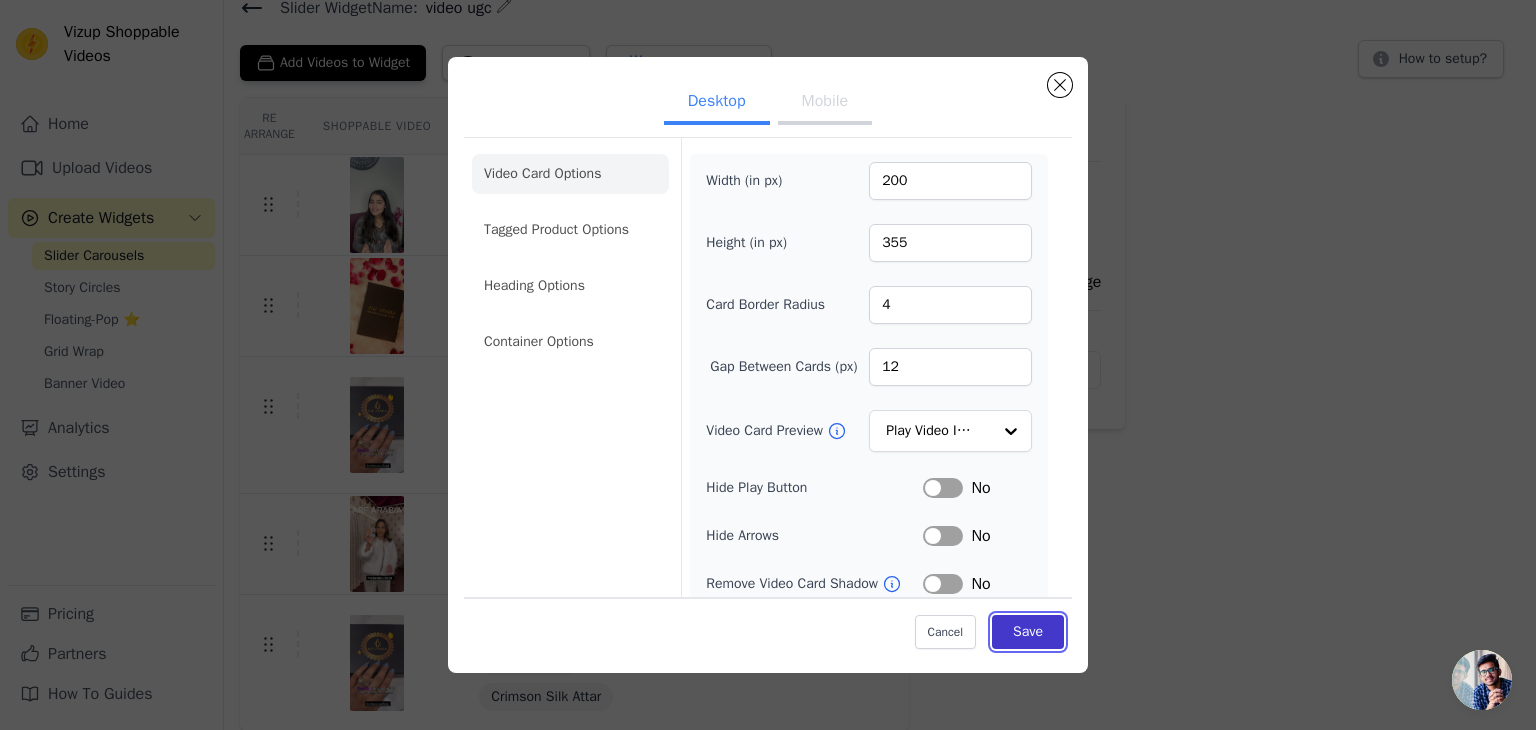 click on "Save" at bounding box center [1028, 632] 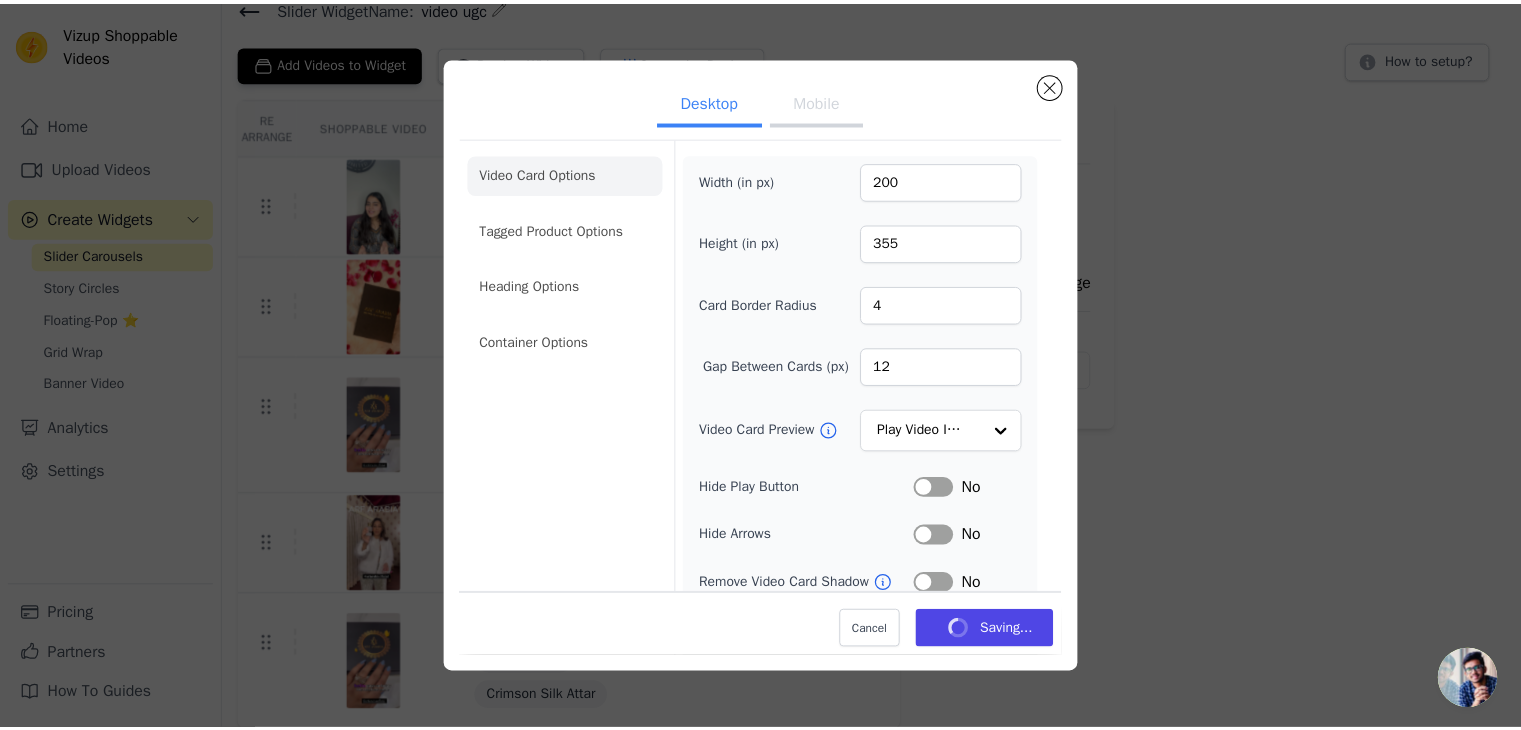 scroll, scrollTop: 85, scrollLeft: 0, axis: vertical 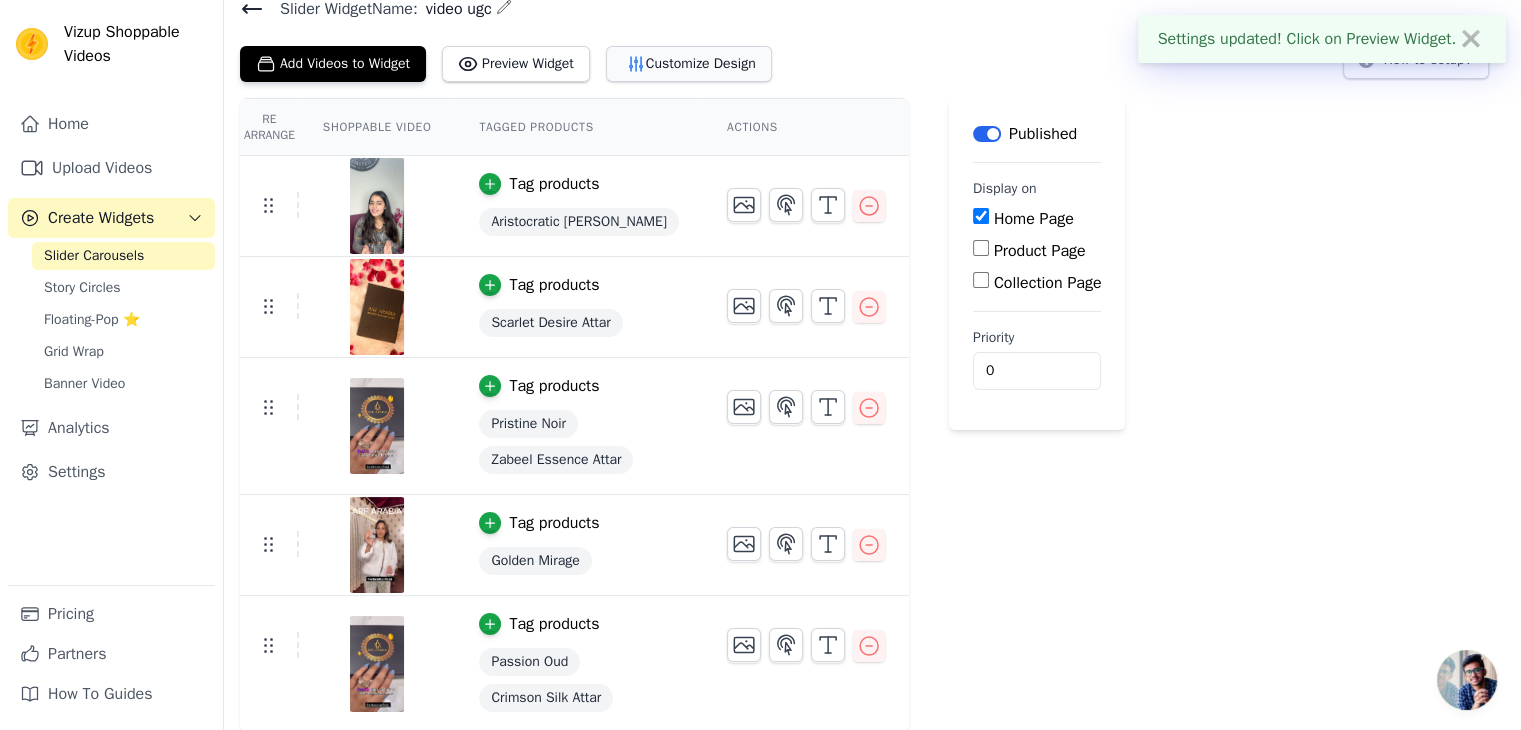 click on "Customize Design" at bounding box center (689, 64) 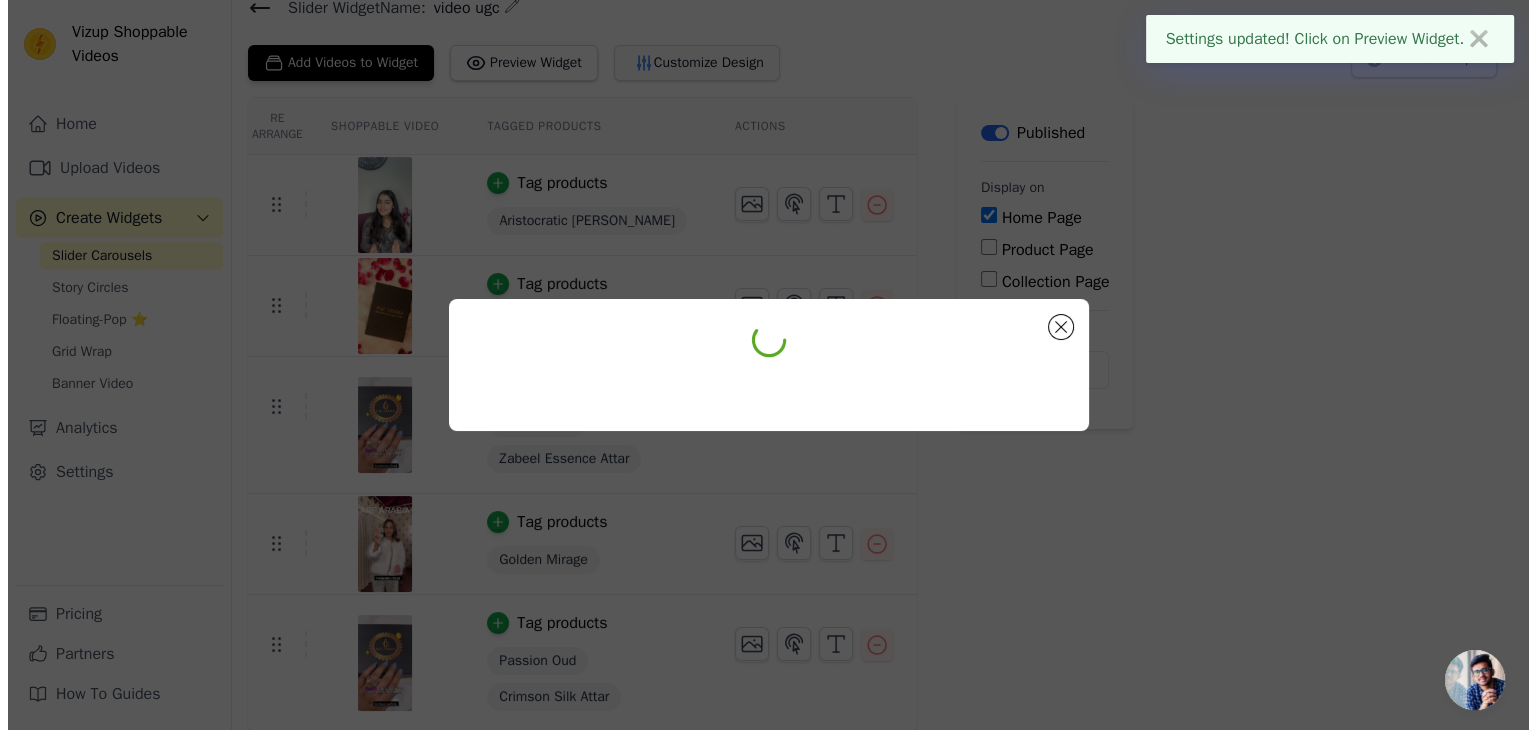 scroll, scrollTop: 0, scrollLeft: 0, axis: both 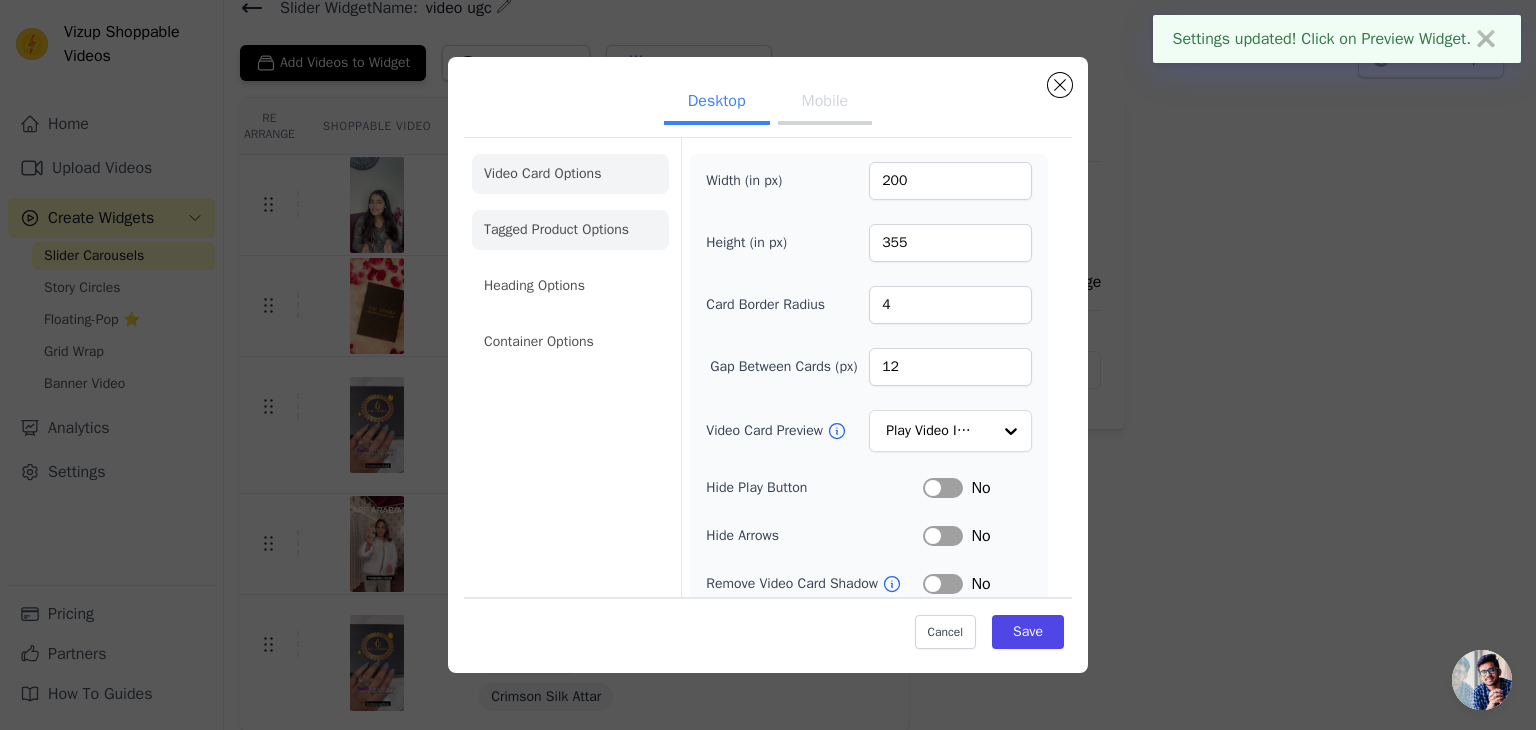 click on "Tagged Product Options" 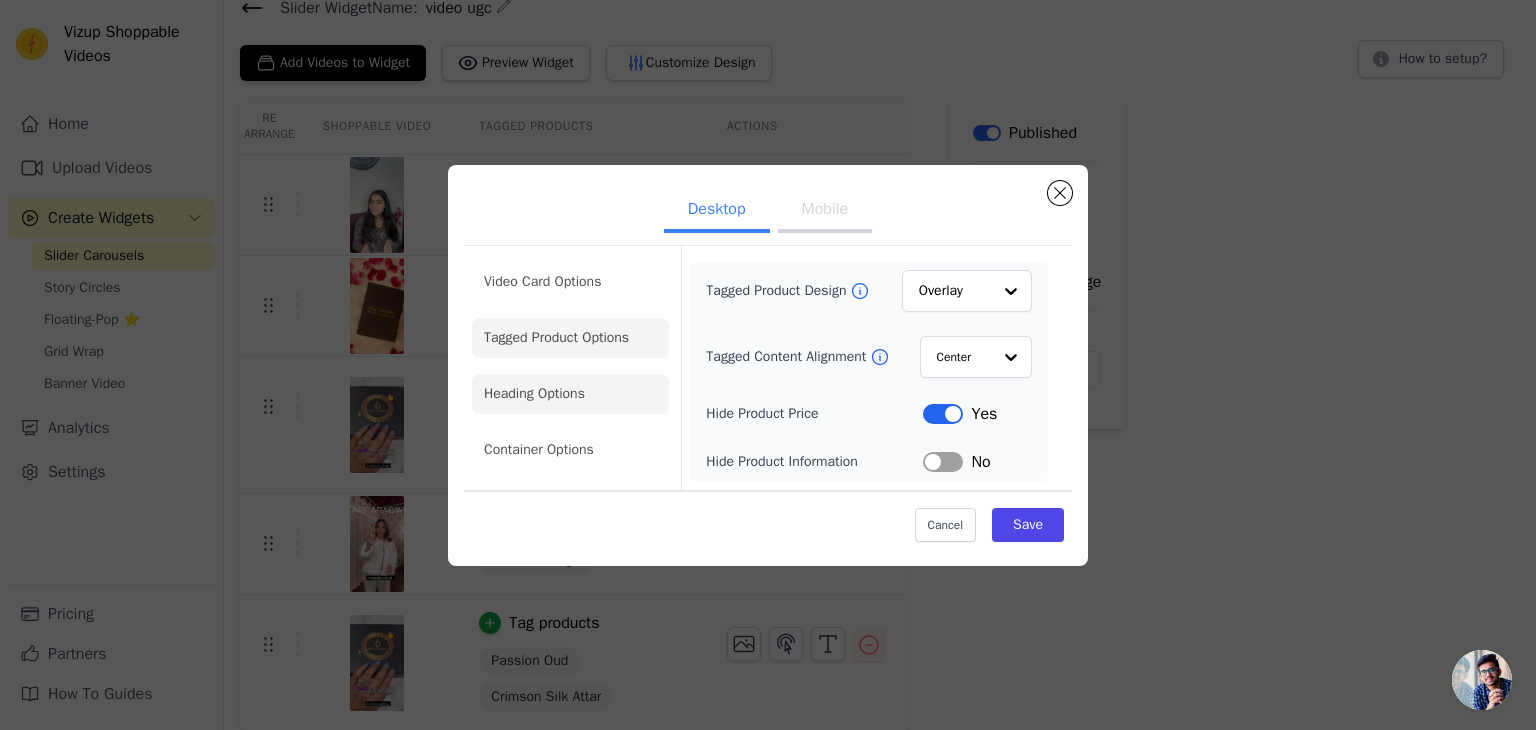 click on "Heading Options" 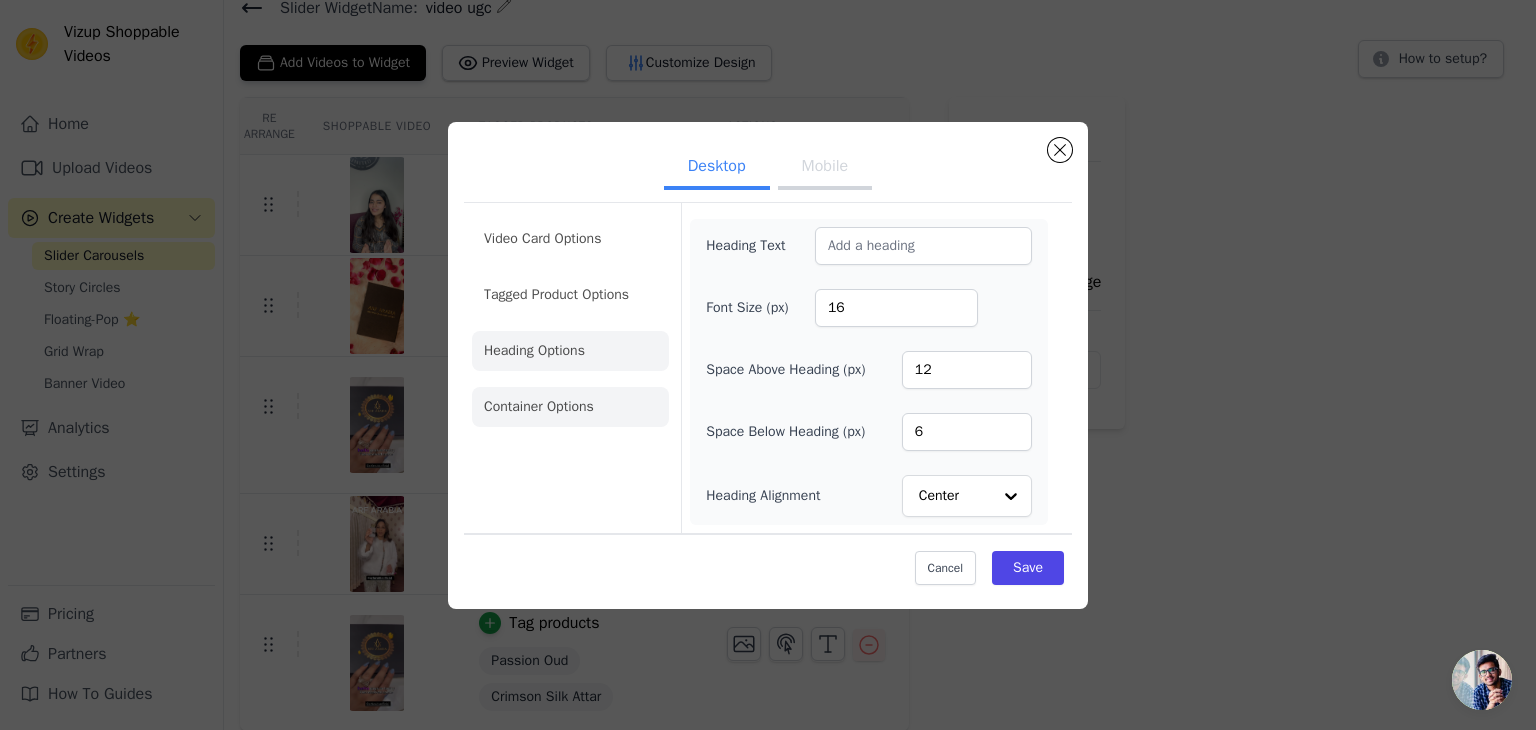 click on "Container Options" 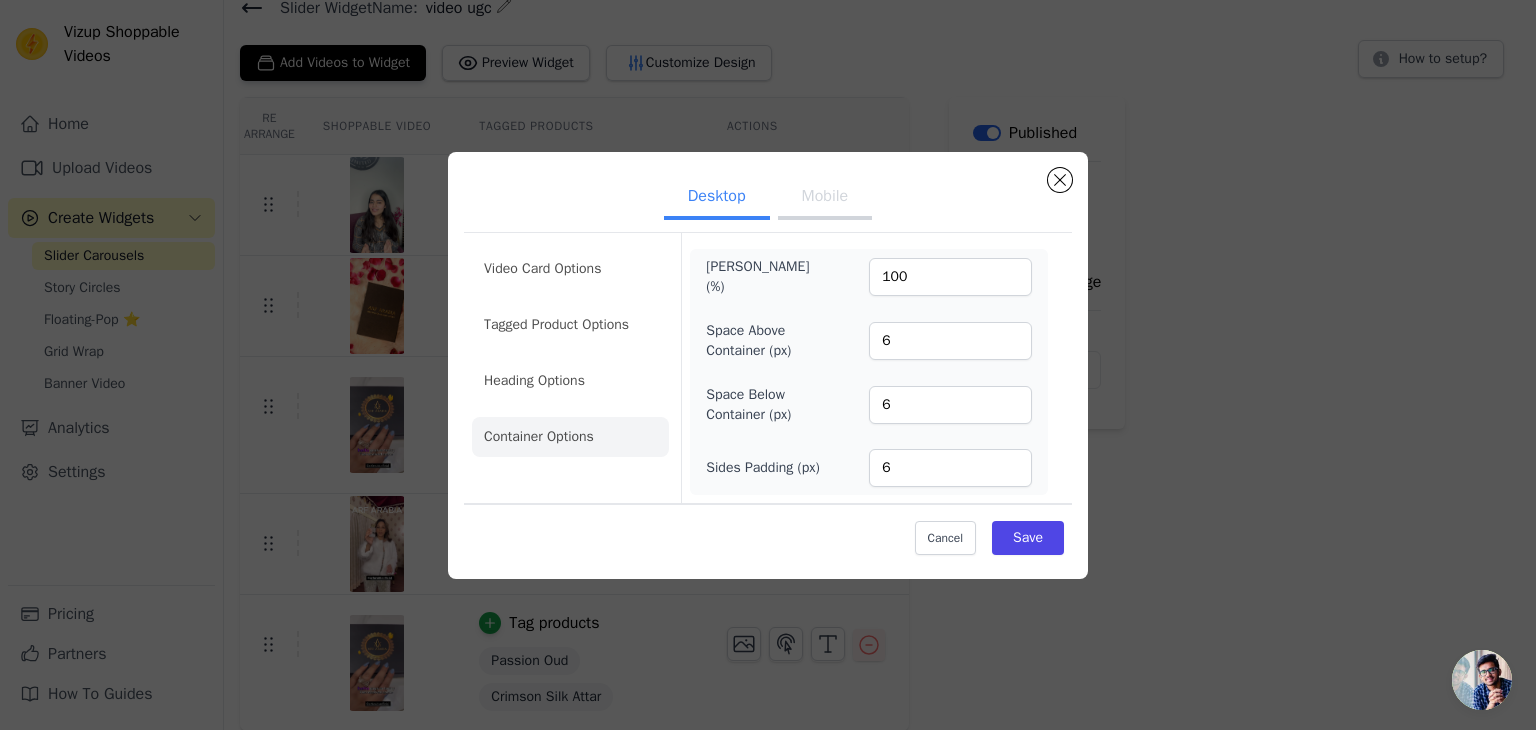 click on "Desktop Mobile   Video Card Options Tagged Product Options Heading Options Container Options   Max Width (%)   100   Space Above Container (px)   6   Space Below Container (px)   6   Sides Padding (px)   6   Cancel     Save" 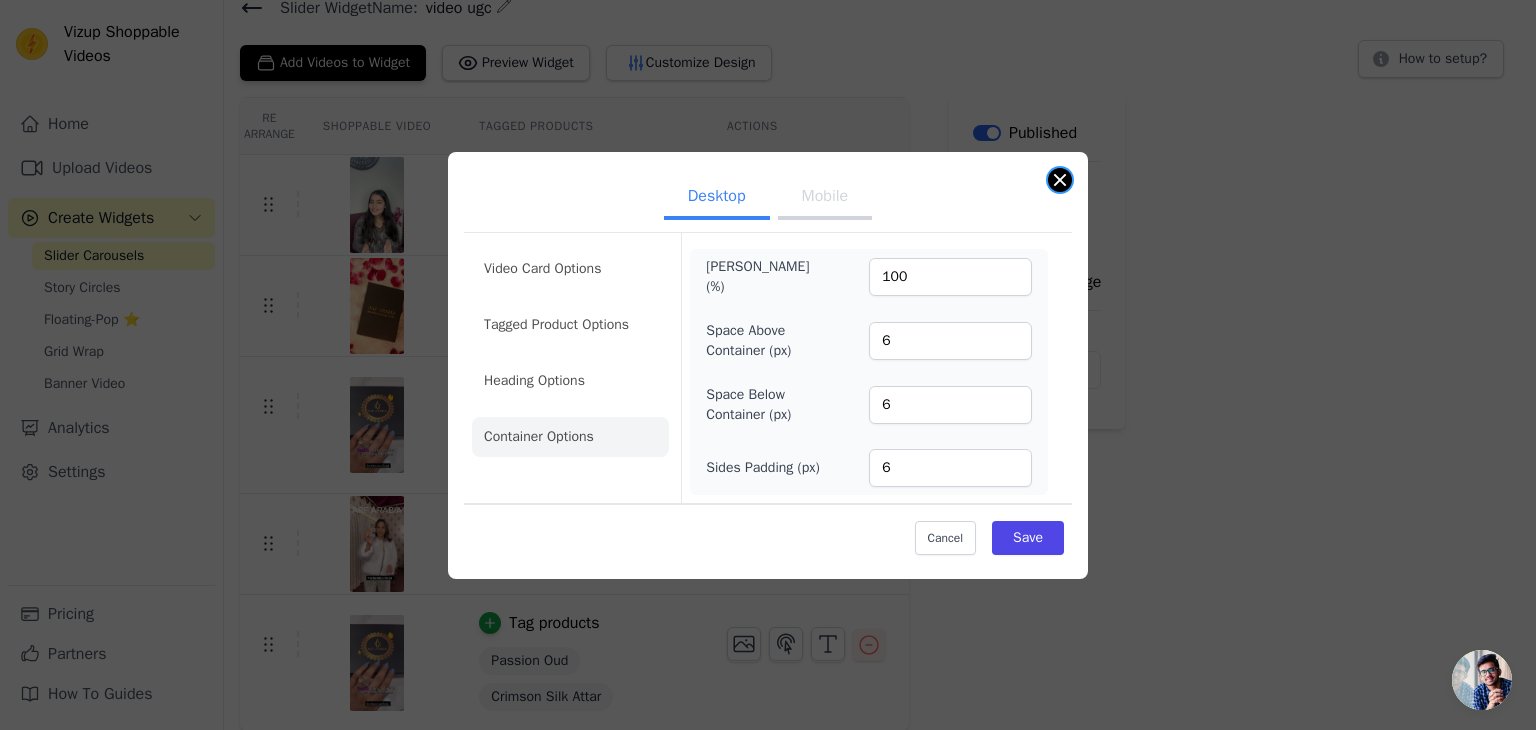 click at bounding box center [1060, 180] 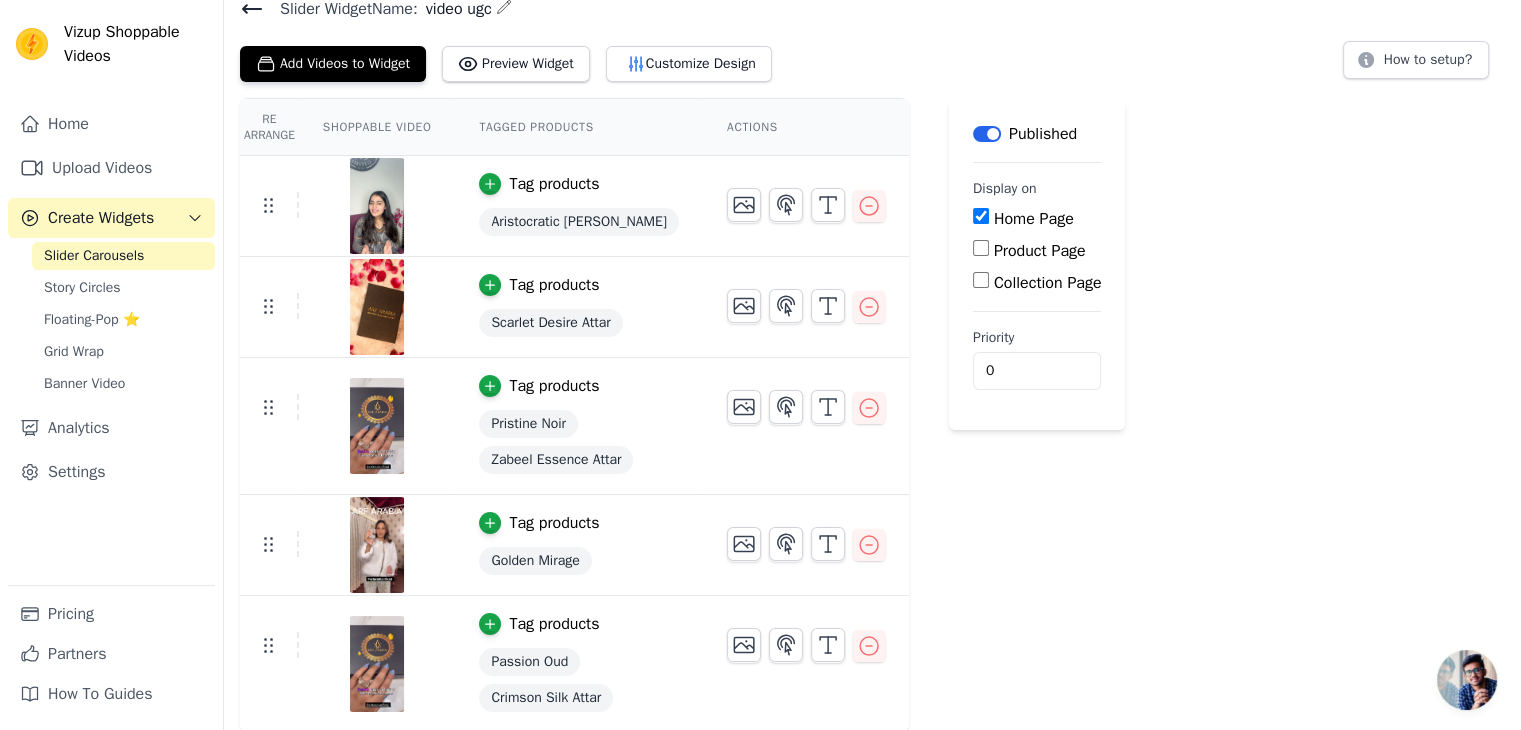 scroll, scrollTop: 0, scrollLeft: 0, axis: both 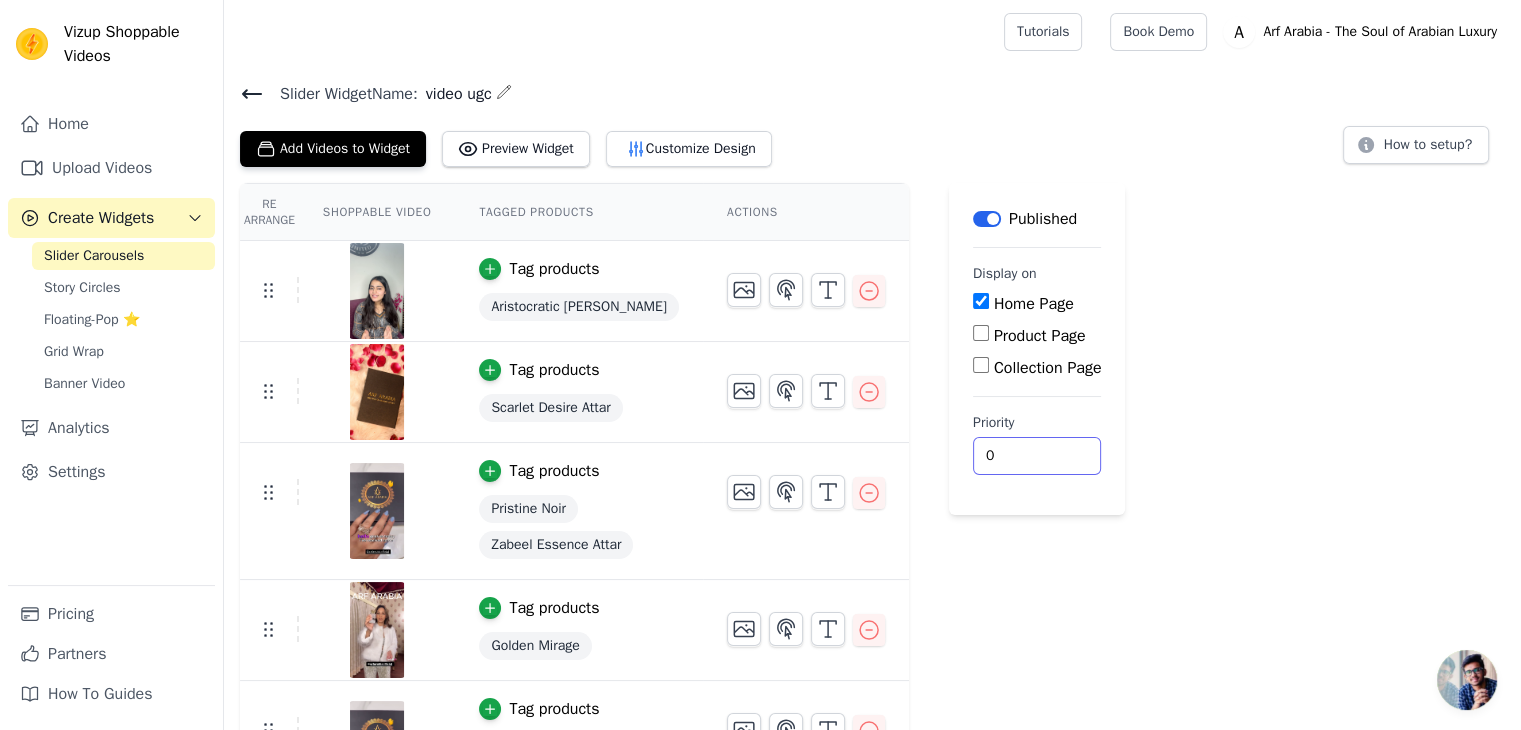 click on "0" at bounding box center [1037, 456] 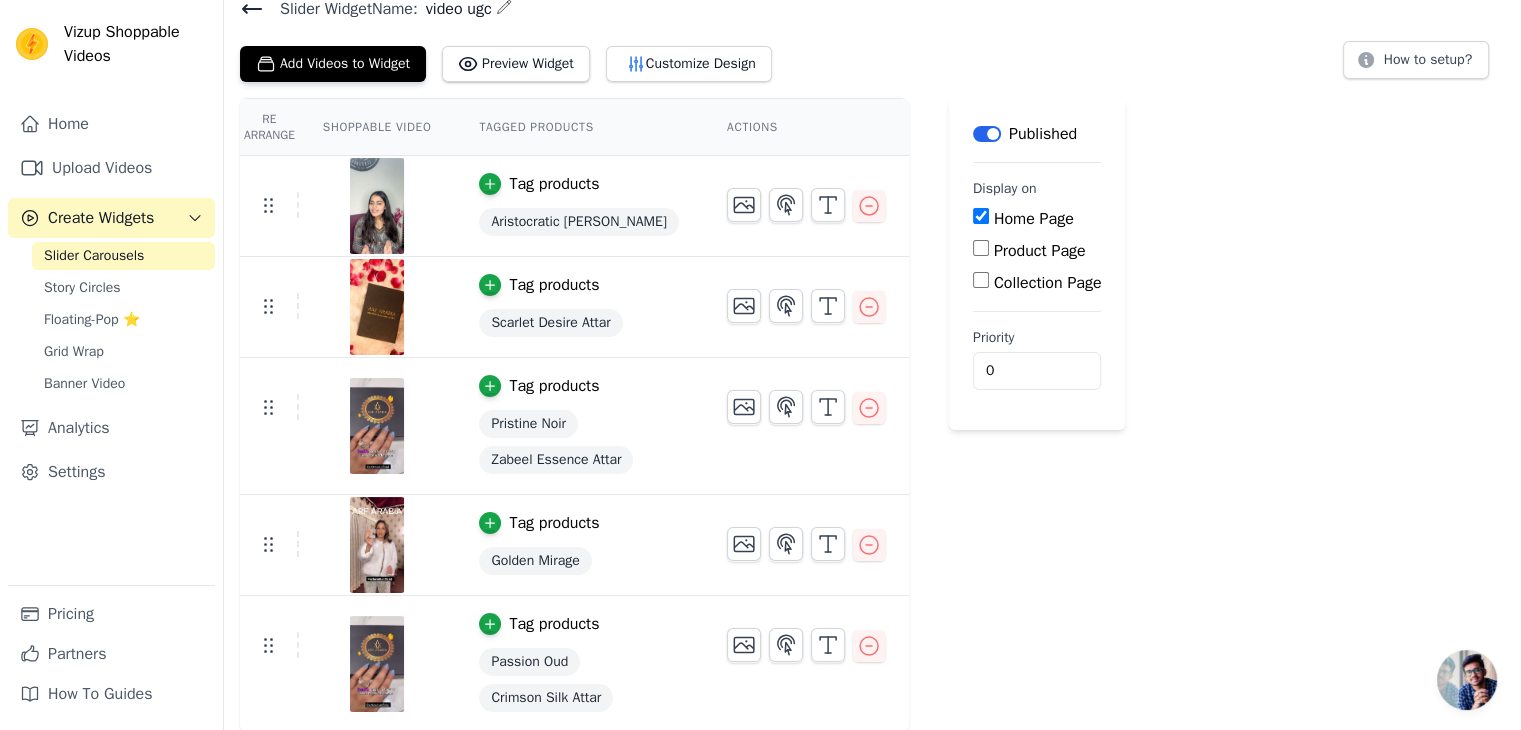 click on "Shoppable Video" at bounding box center (377, 127) 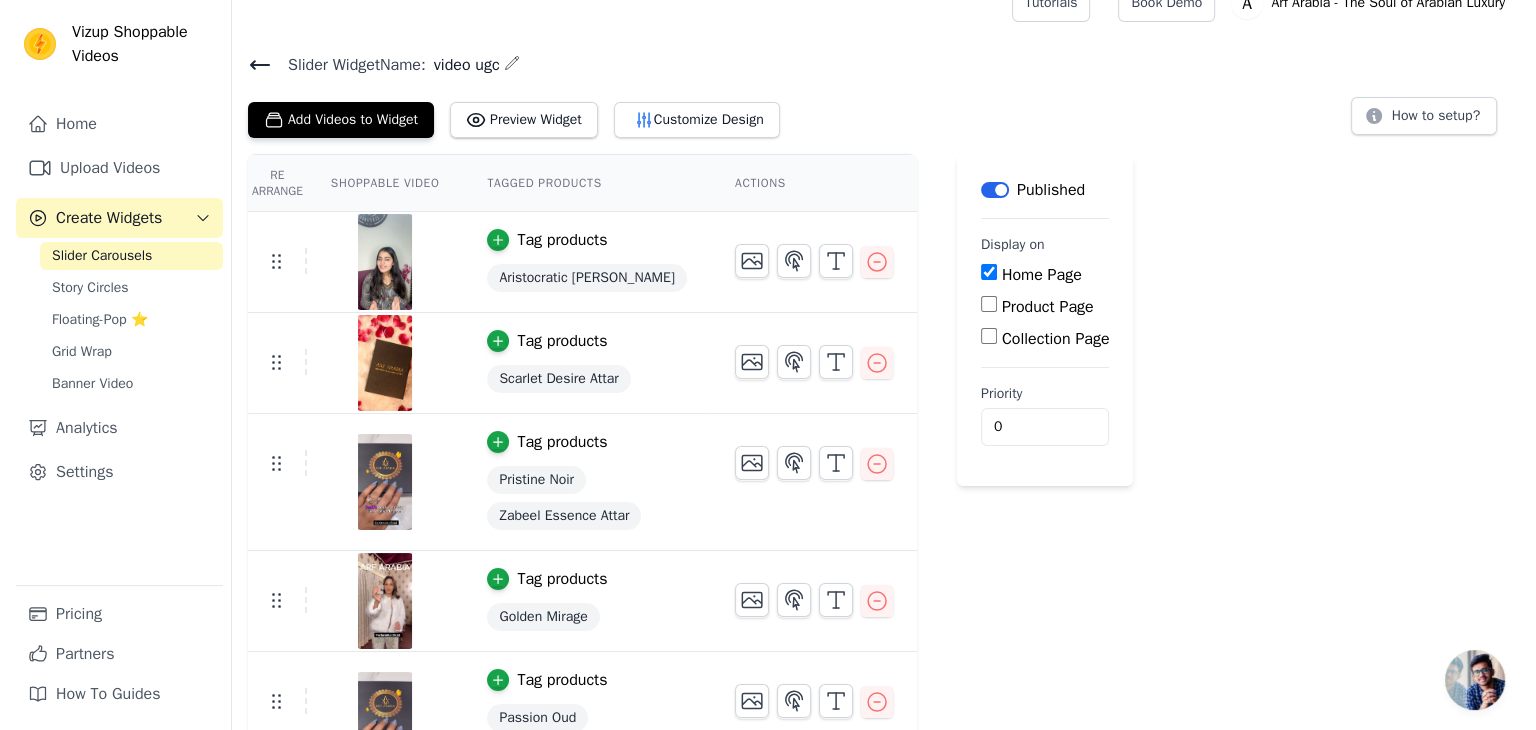 scroll, scrollTop: 0, scrollLeft: 0, axis: both 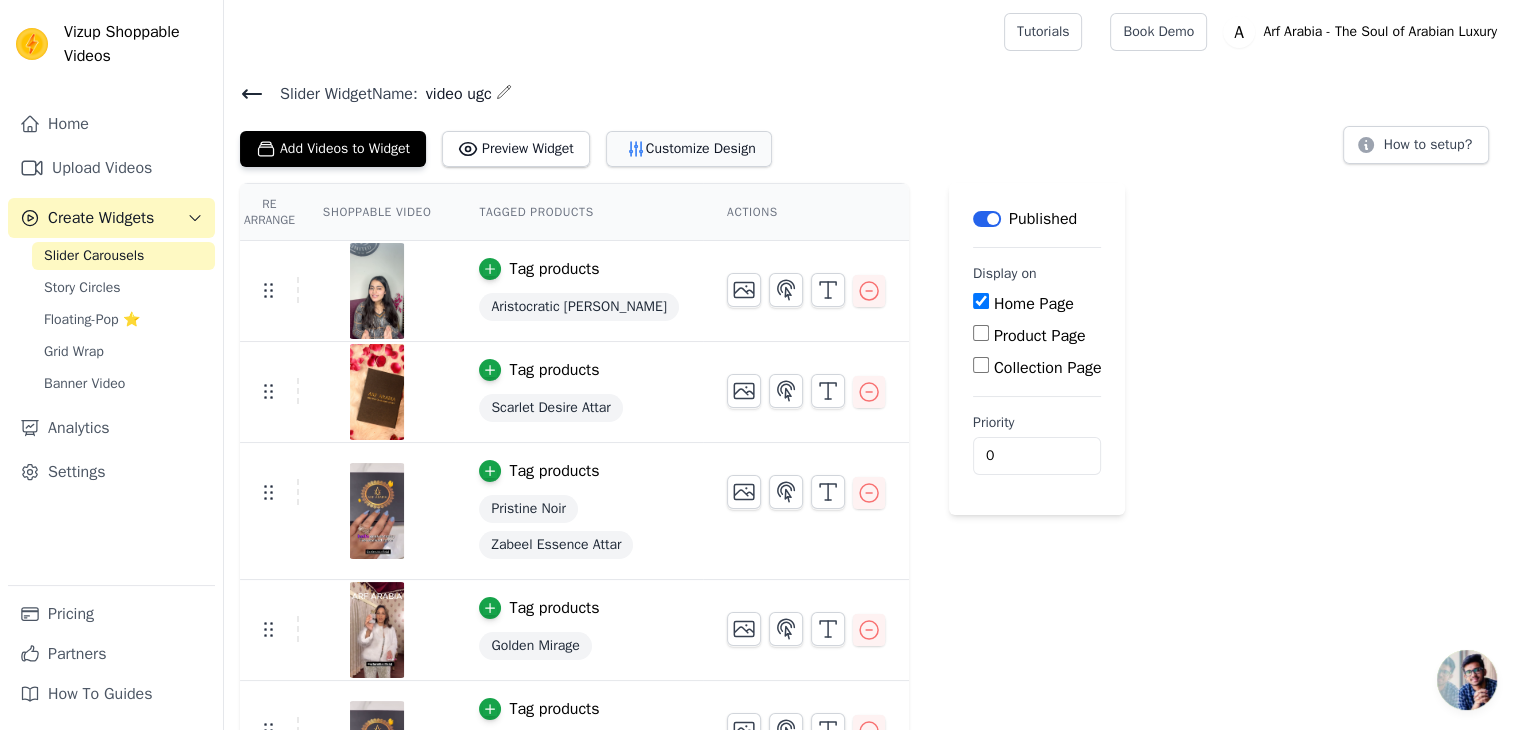 click on "Customize Design" at bounding box center [689, 149] 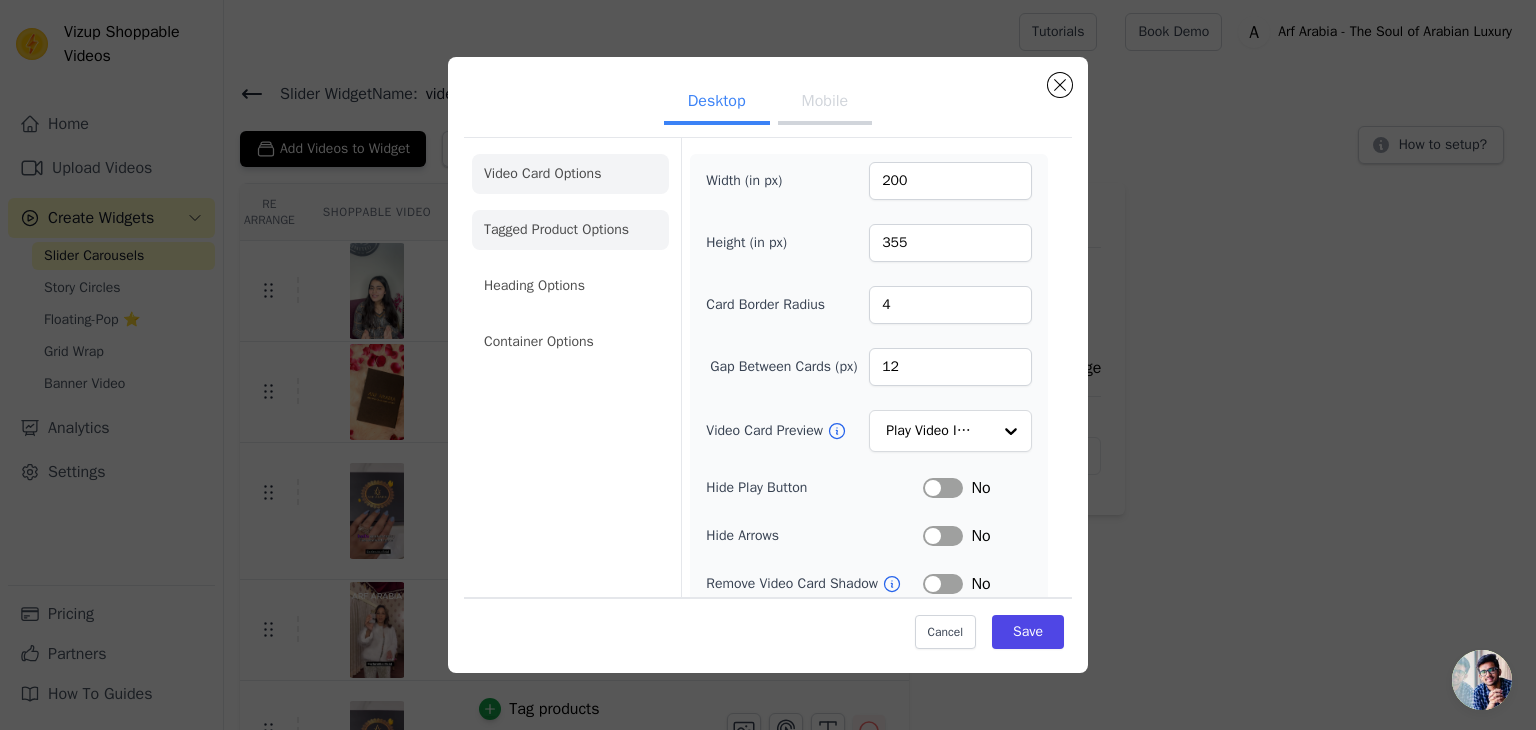 click on "Tagged Product Options" 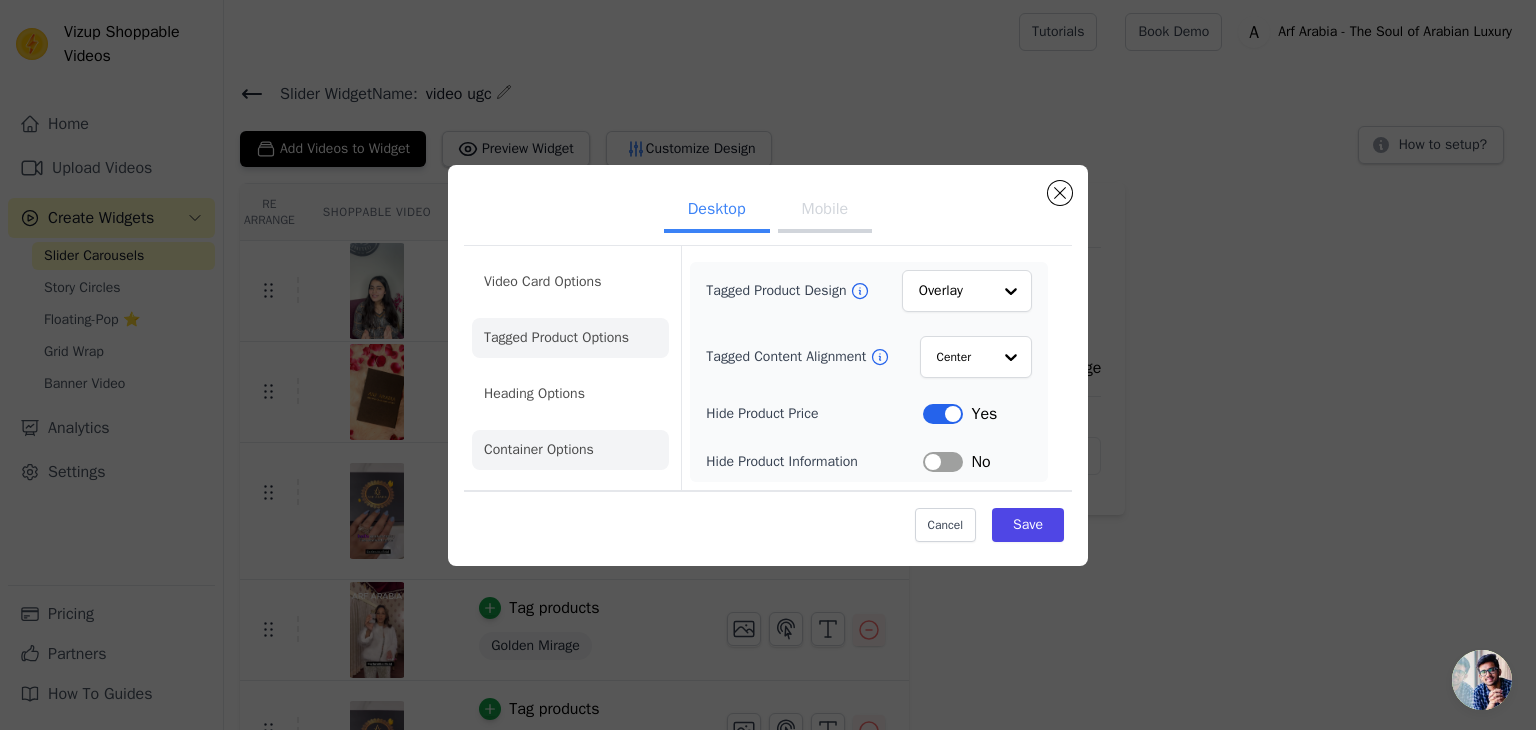 click on "Heading Options" 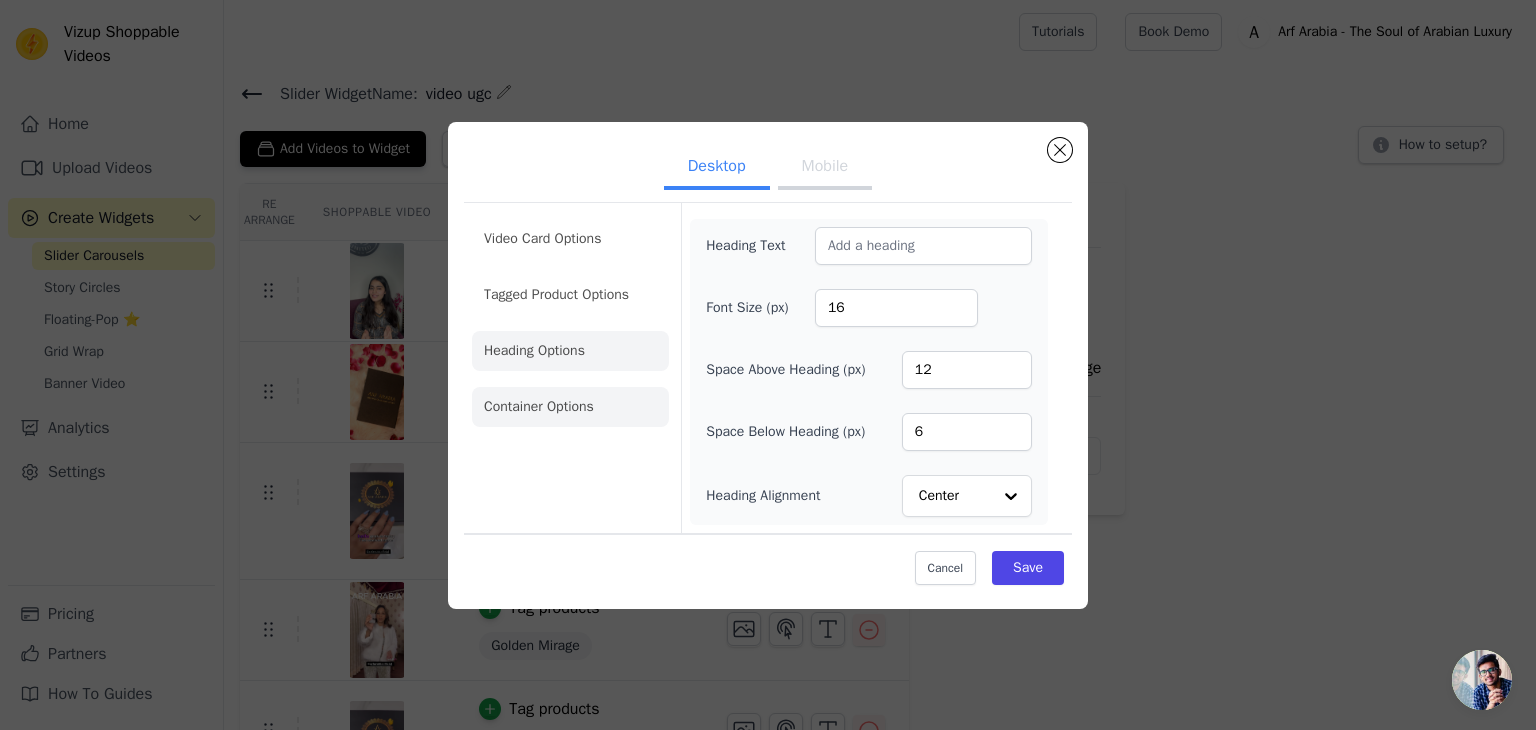 click on "Container Options" 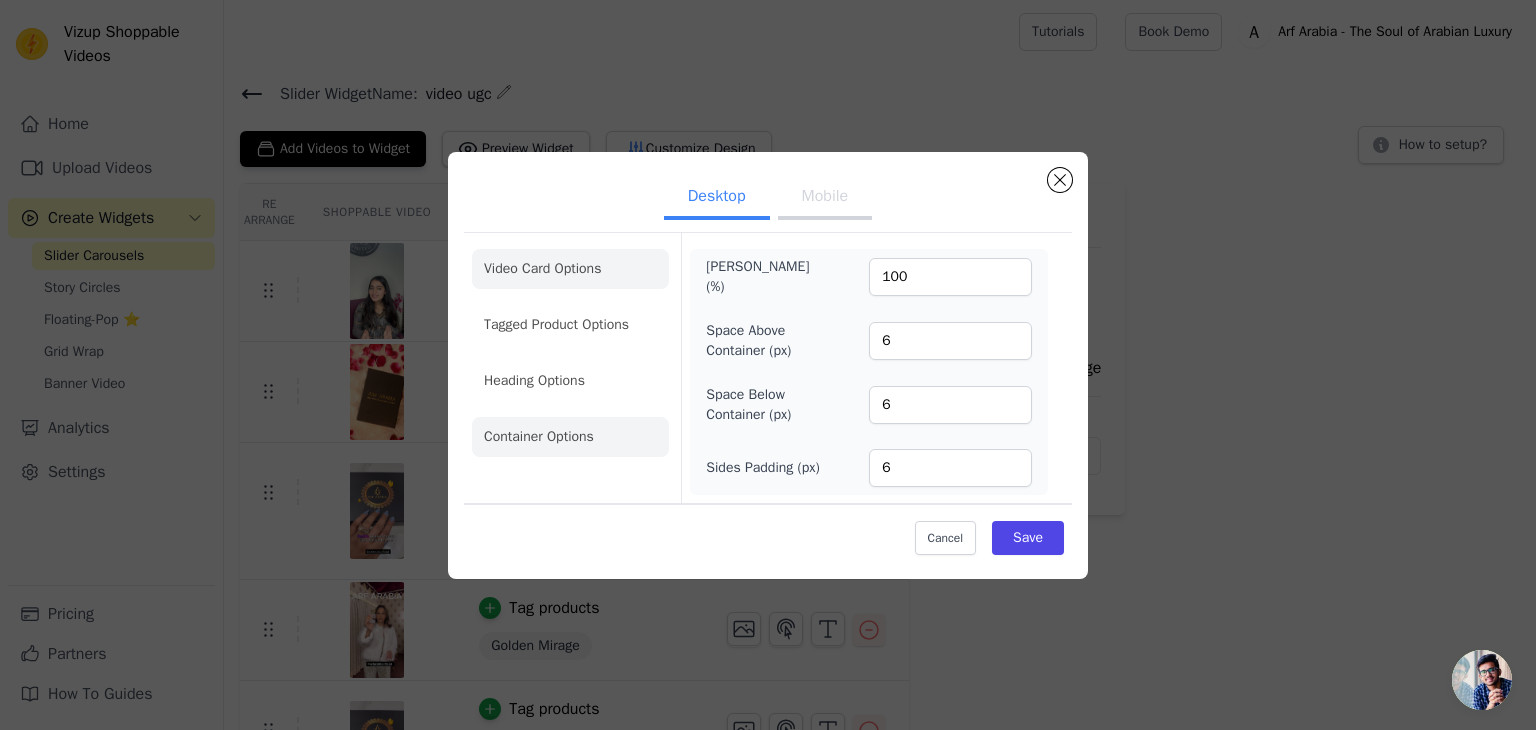 click on "Video Card Options" 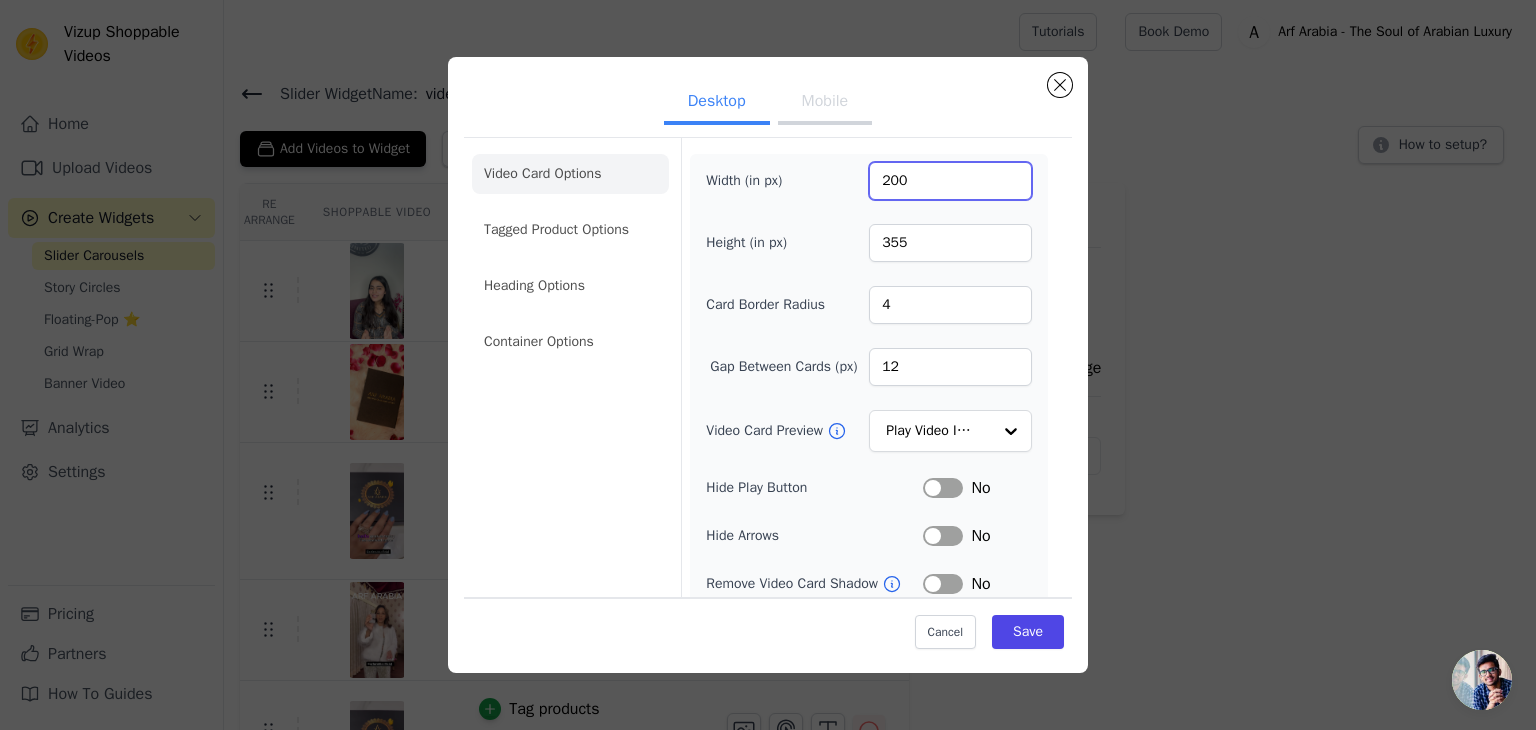 drag, startPoint x: 908, startPoint y: 179, endPoint x: 863, endPoint y: 185, distance: 45.39824 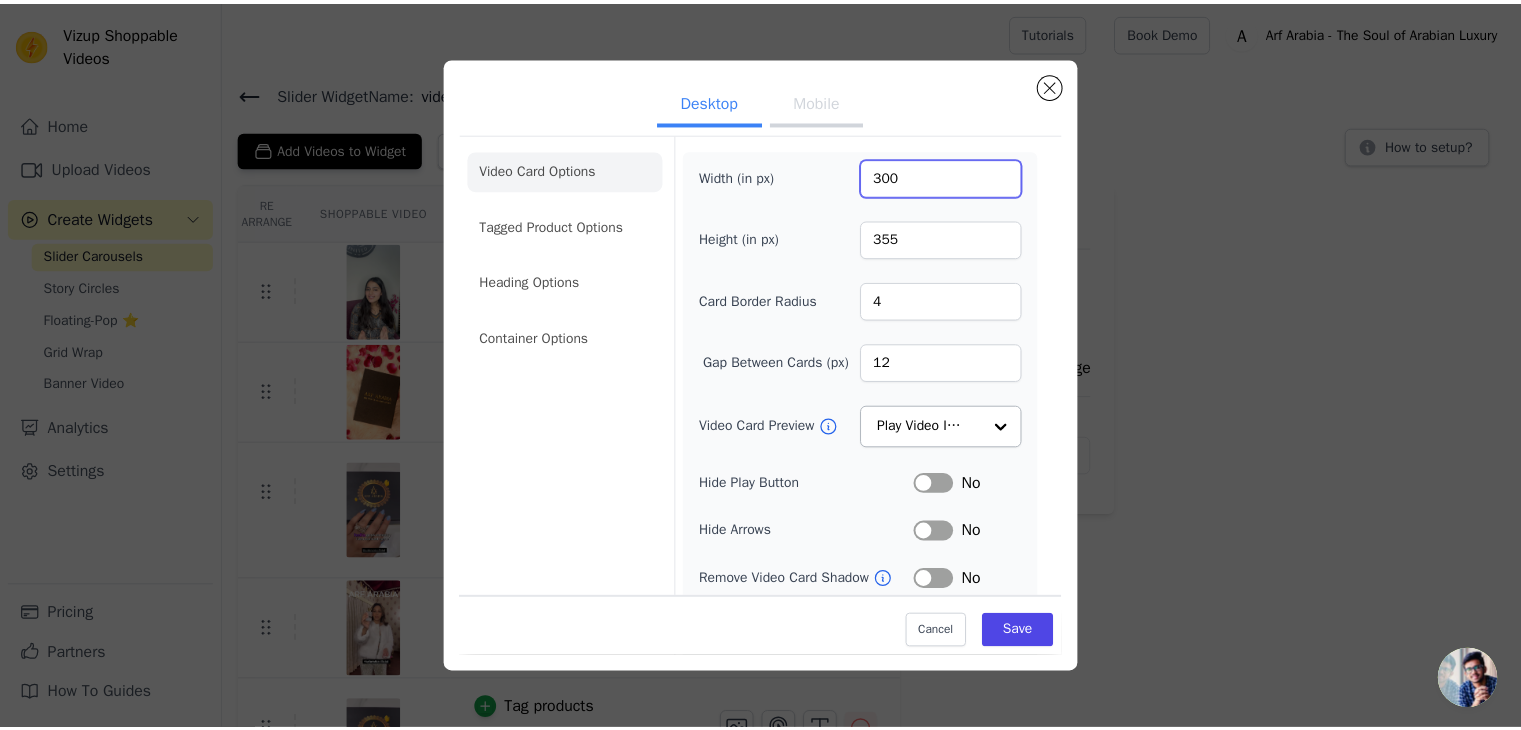 scroll, scrollTop: 0, scrollLeft: 0, axis: both 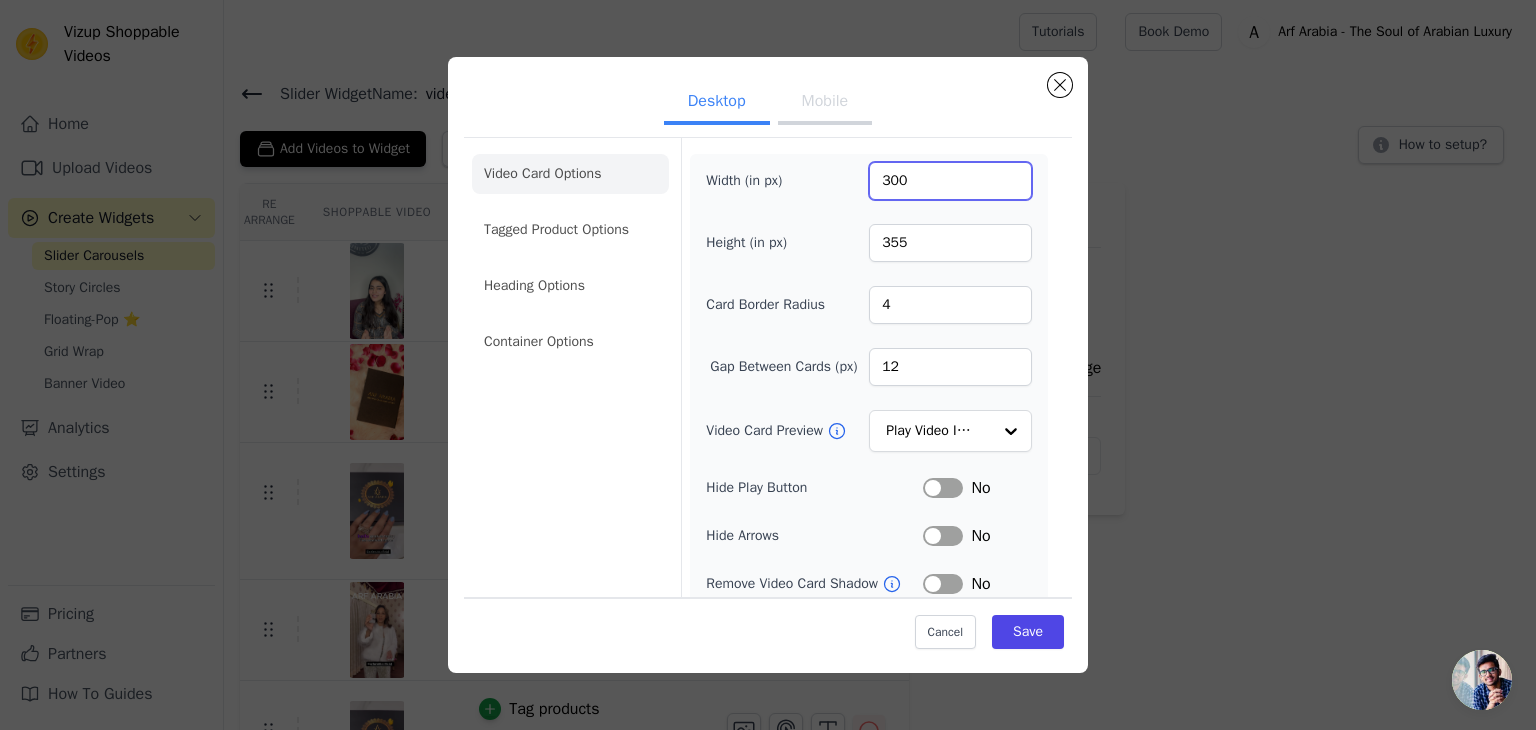 type on "300" 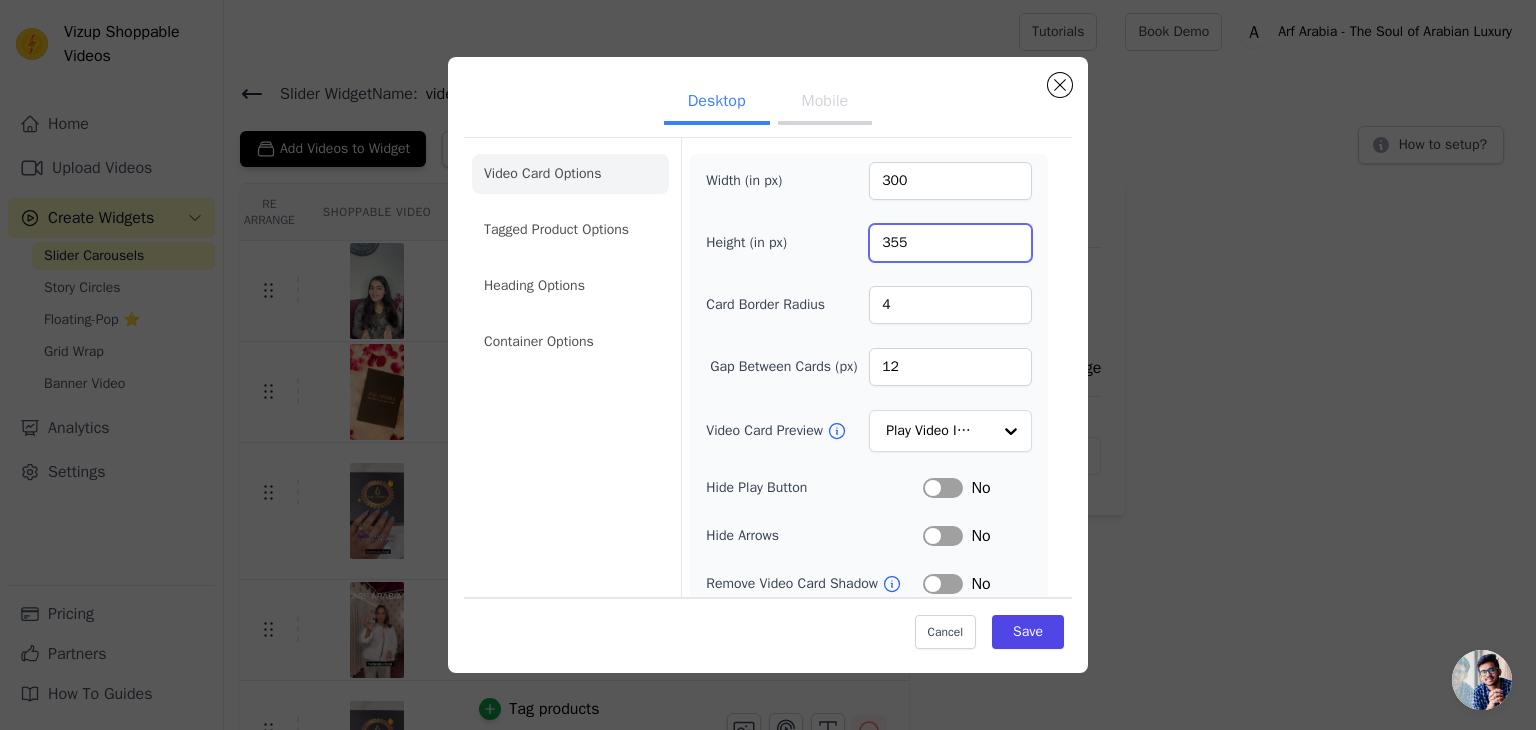 drag, startPoint x: 896, startPoint y: 248, endPoint x: 822, endPoint y: 249, distance: 74.00676 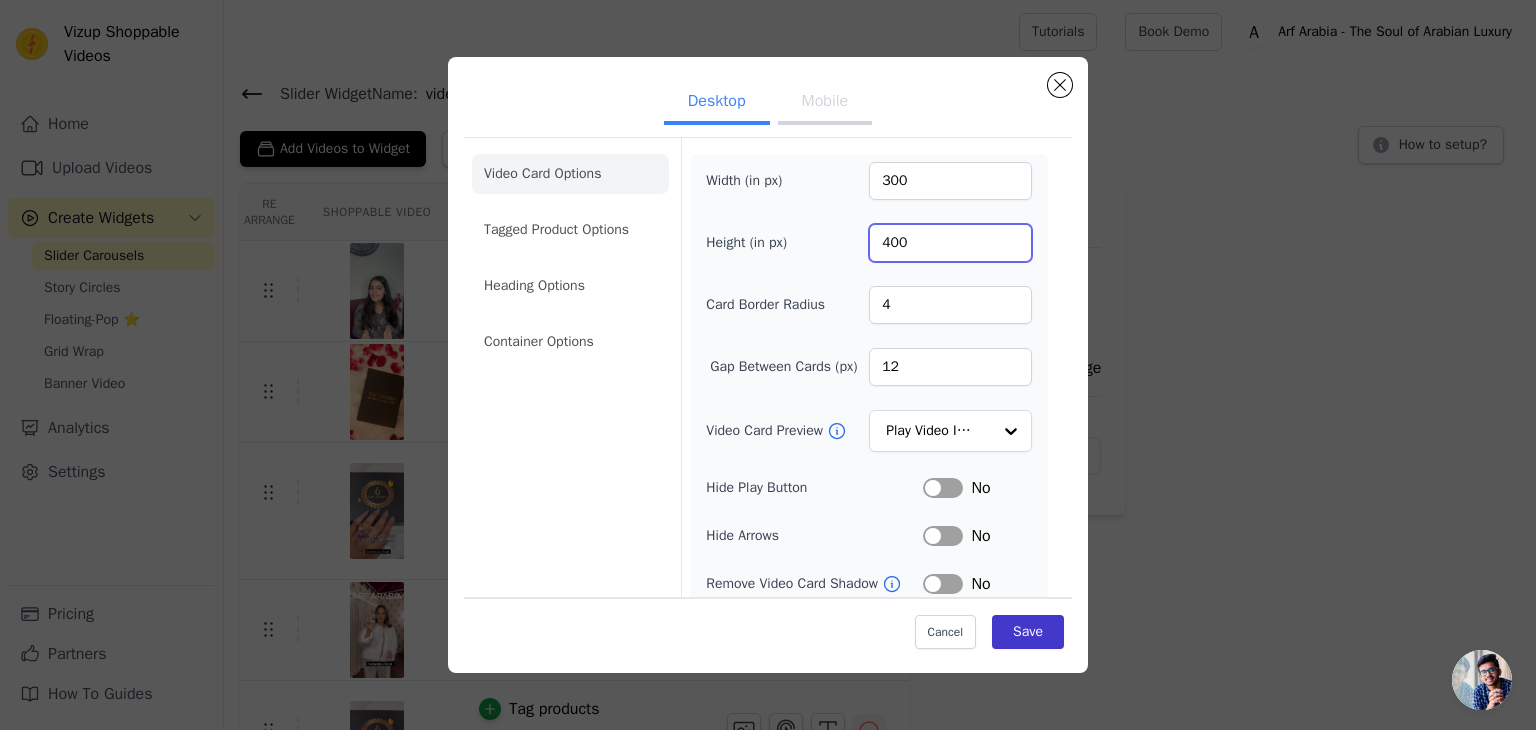 type on "400" 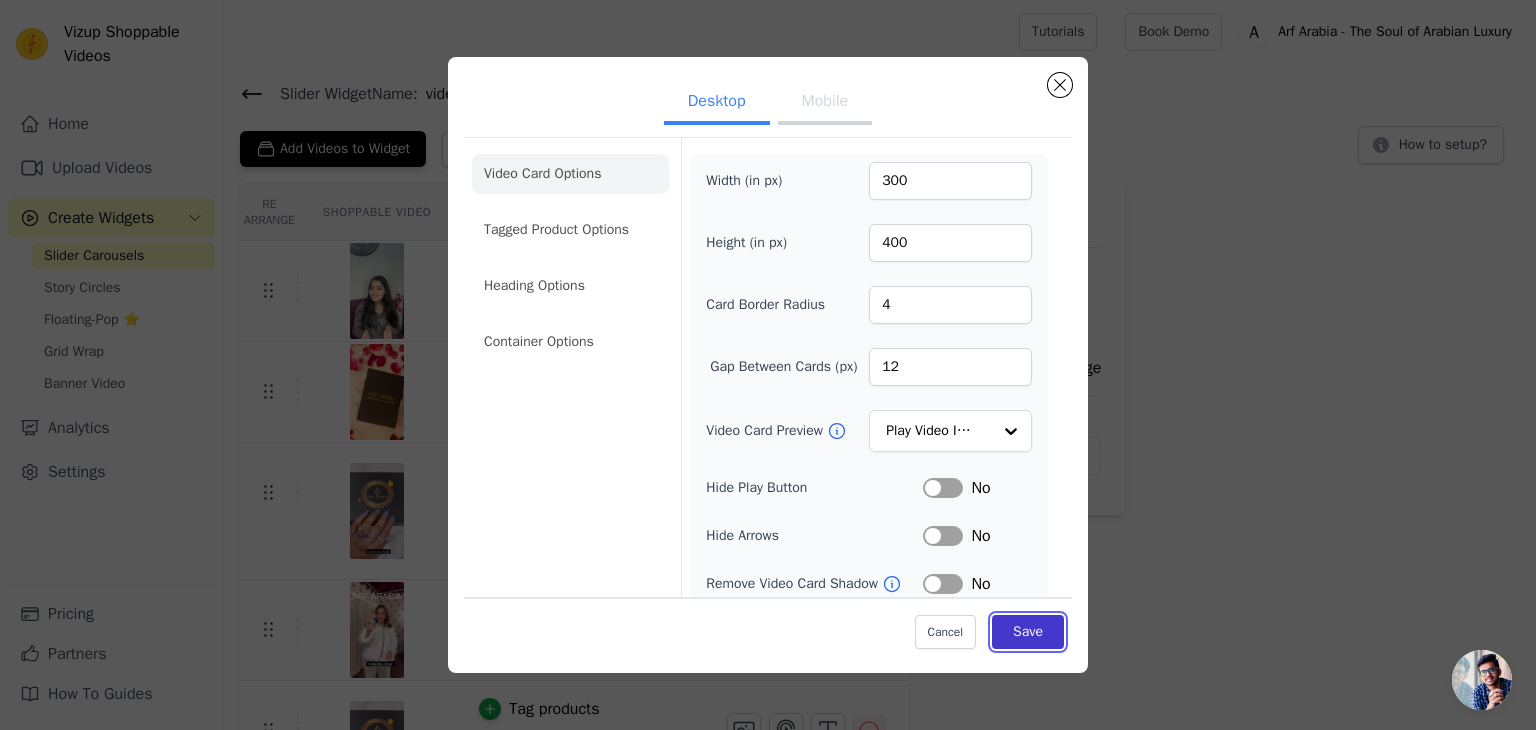 click on "Save" at bounding box center [1028, 632] 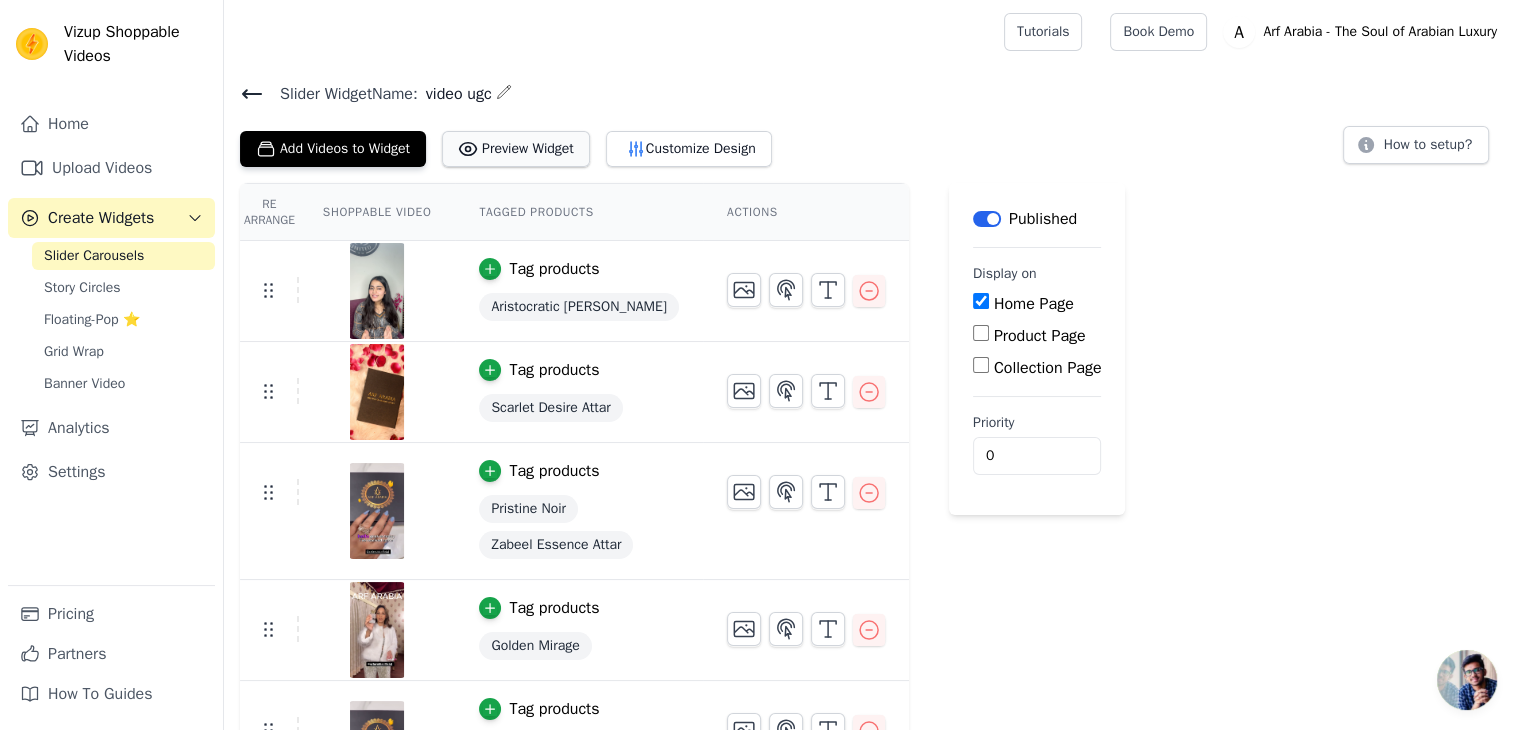 click on "Preview Widget" at bounding box center [516, 149] 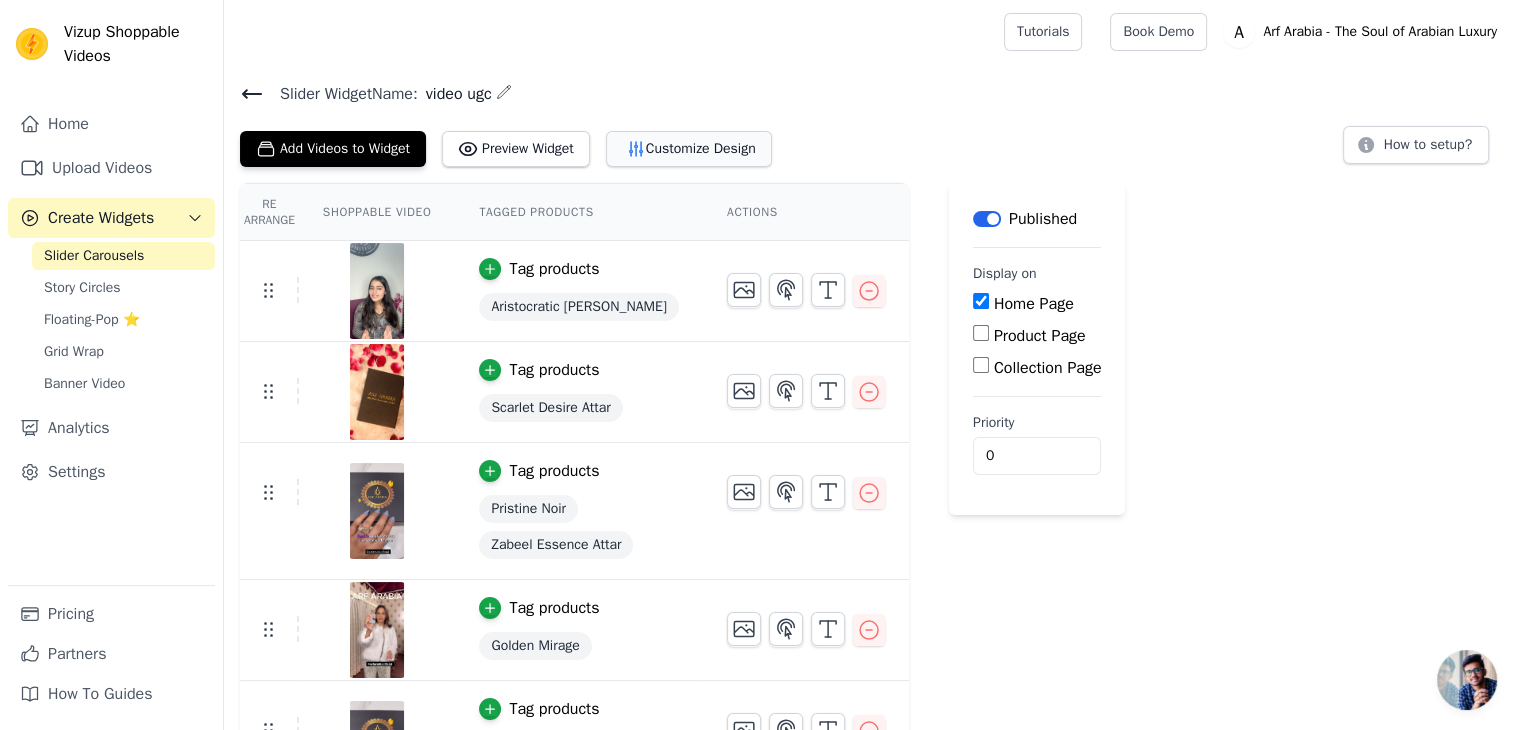 click on "Customize Design" at bounding box center (689, 149) 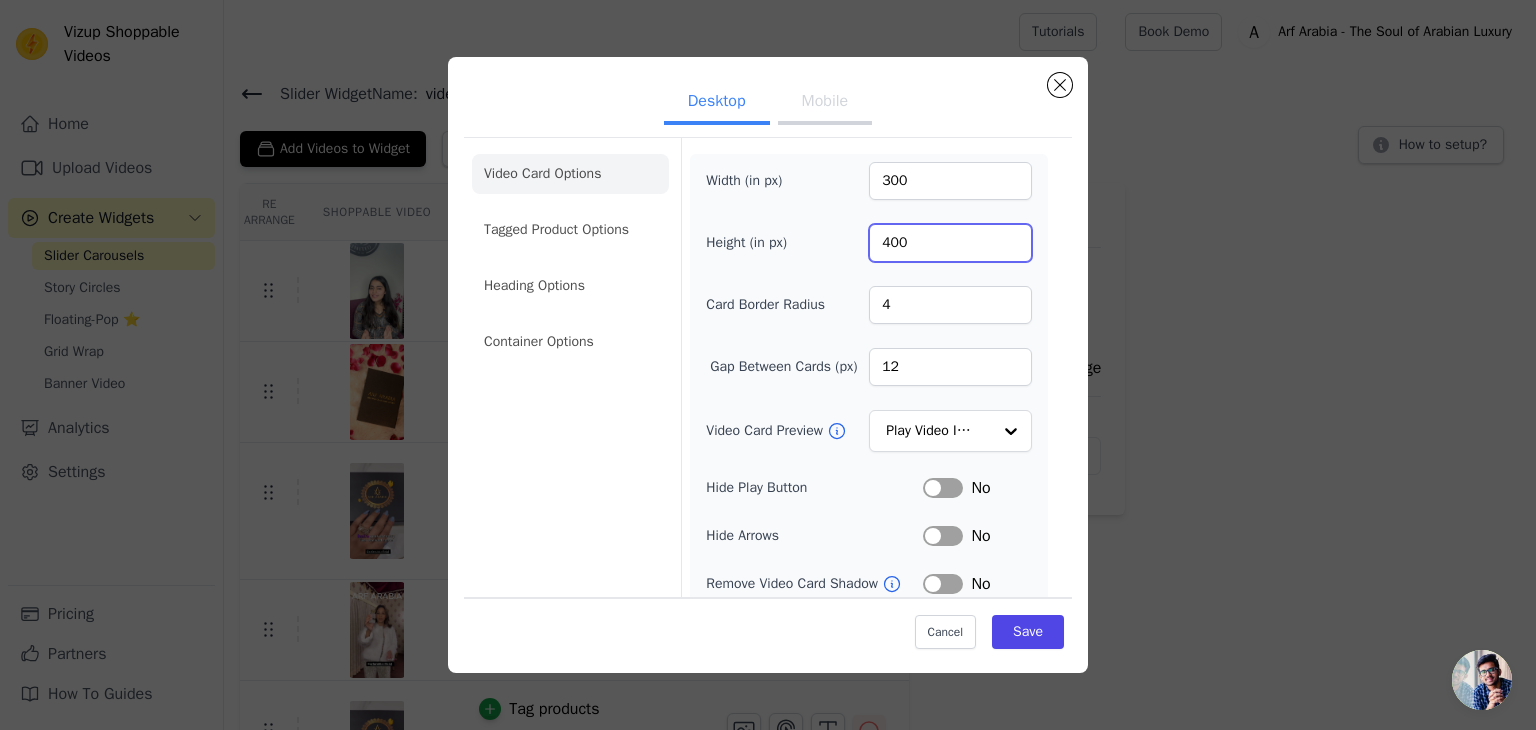 drag, startPoint x: 902, startPoint y: 241, endPoint x: 808, endPoint y: 251, distance: 94.53042 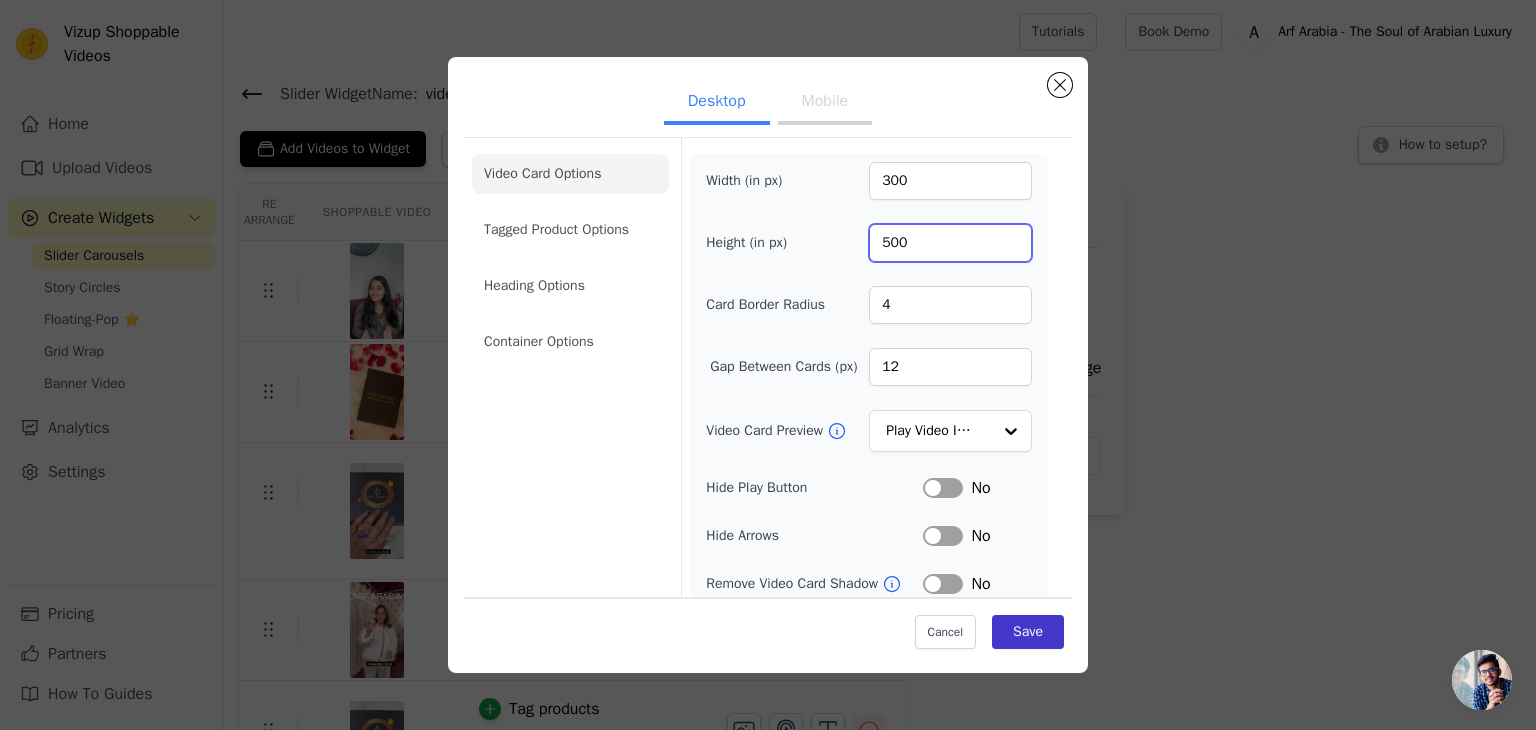 type on "500" 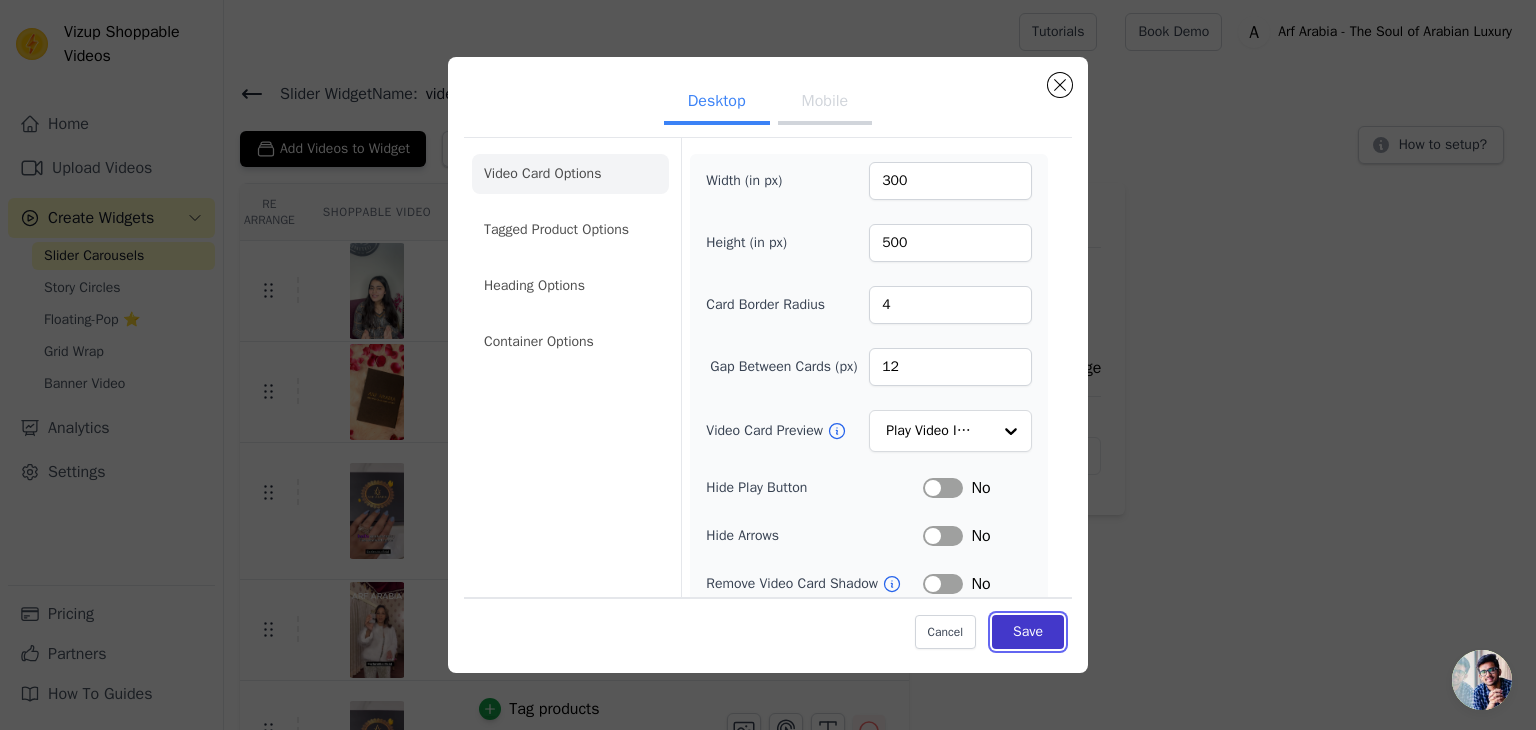 click on "Save" at bounding box center [1028, 632] 